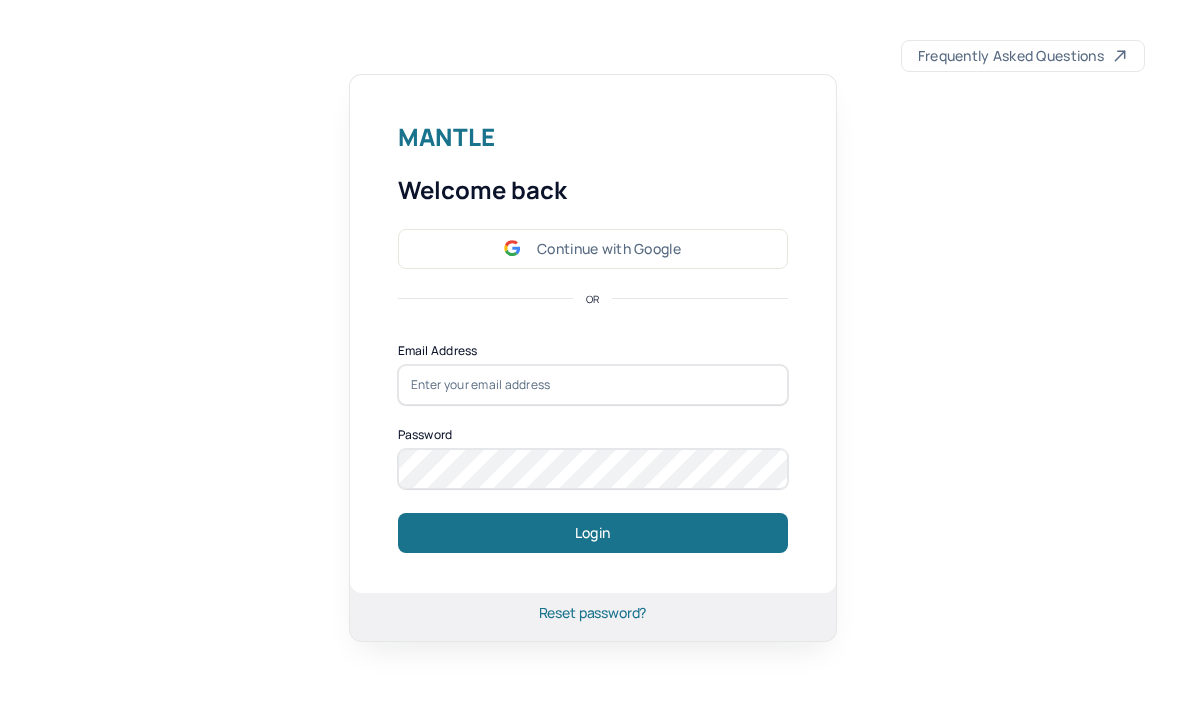 scroll, scrollTop: 0, scrollLeft: 0, axis: both 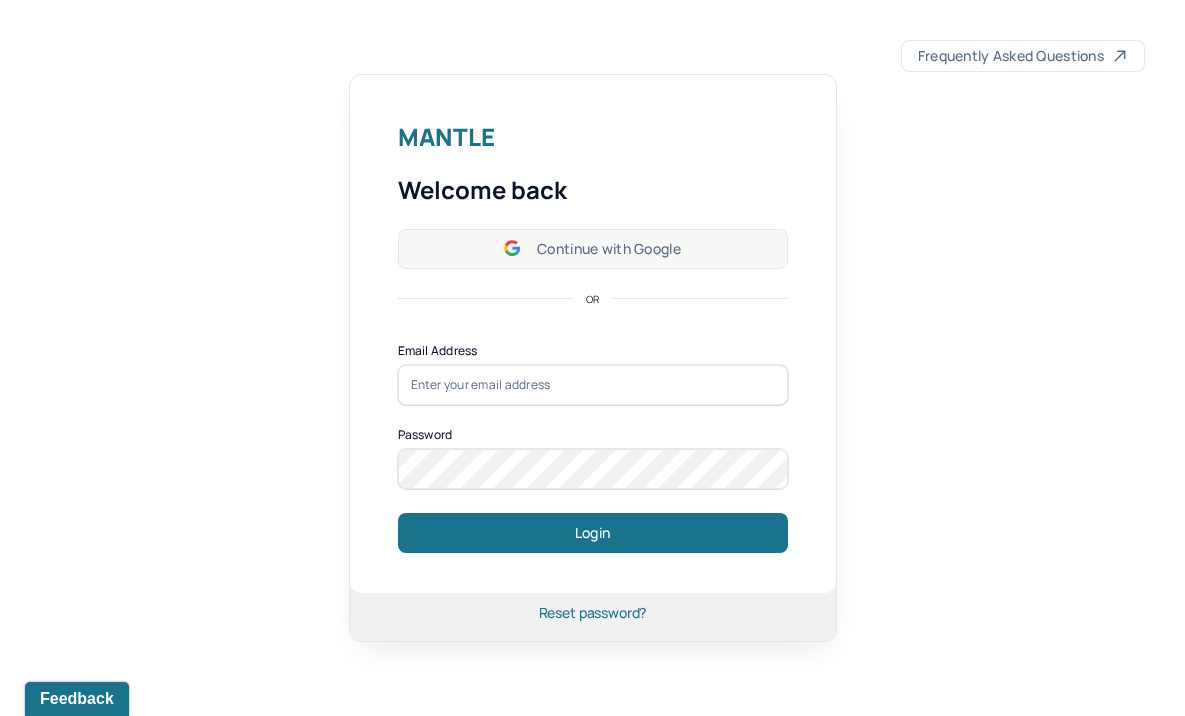 type on "[EMAIL]" 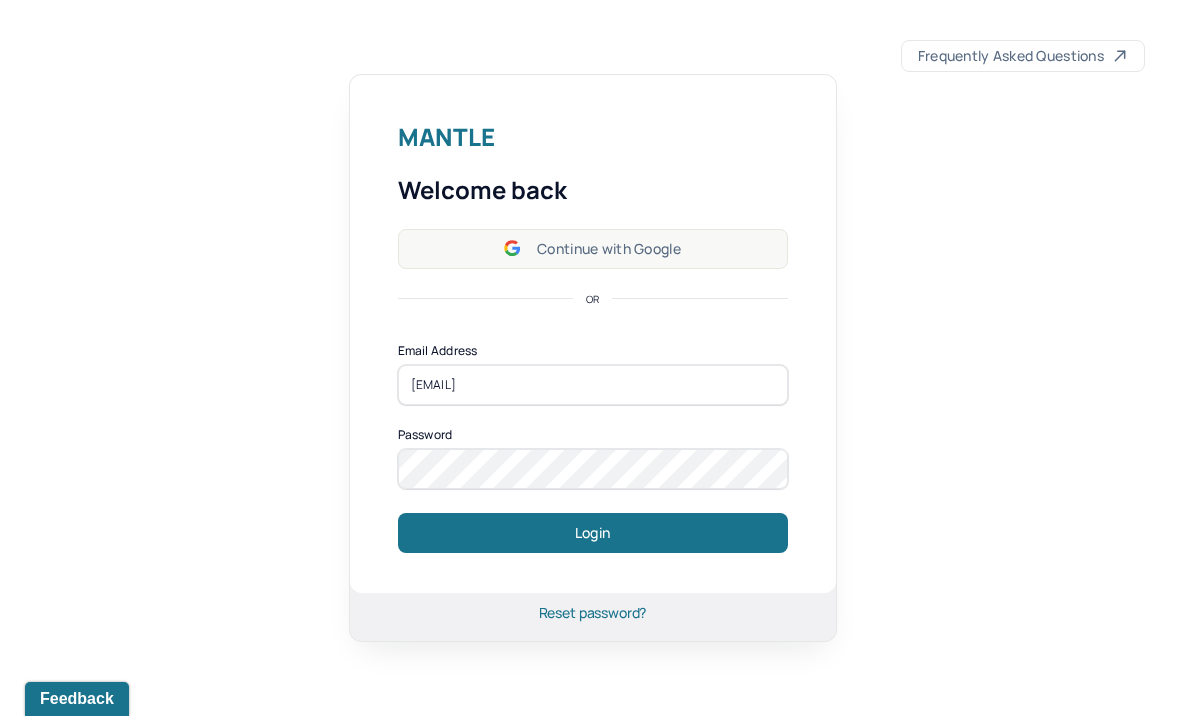 click on "Continue with Google" at bounding box center (593, 249) 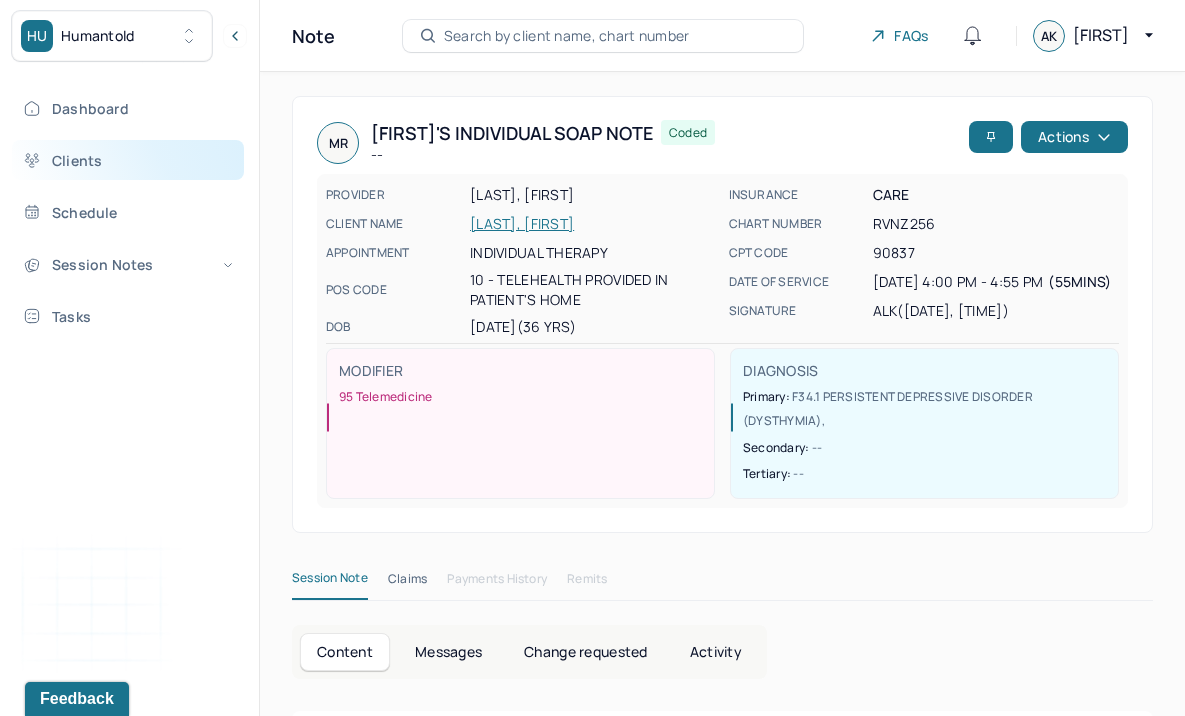 click on "Clients" at bounding box center (128, 160) 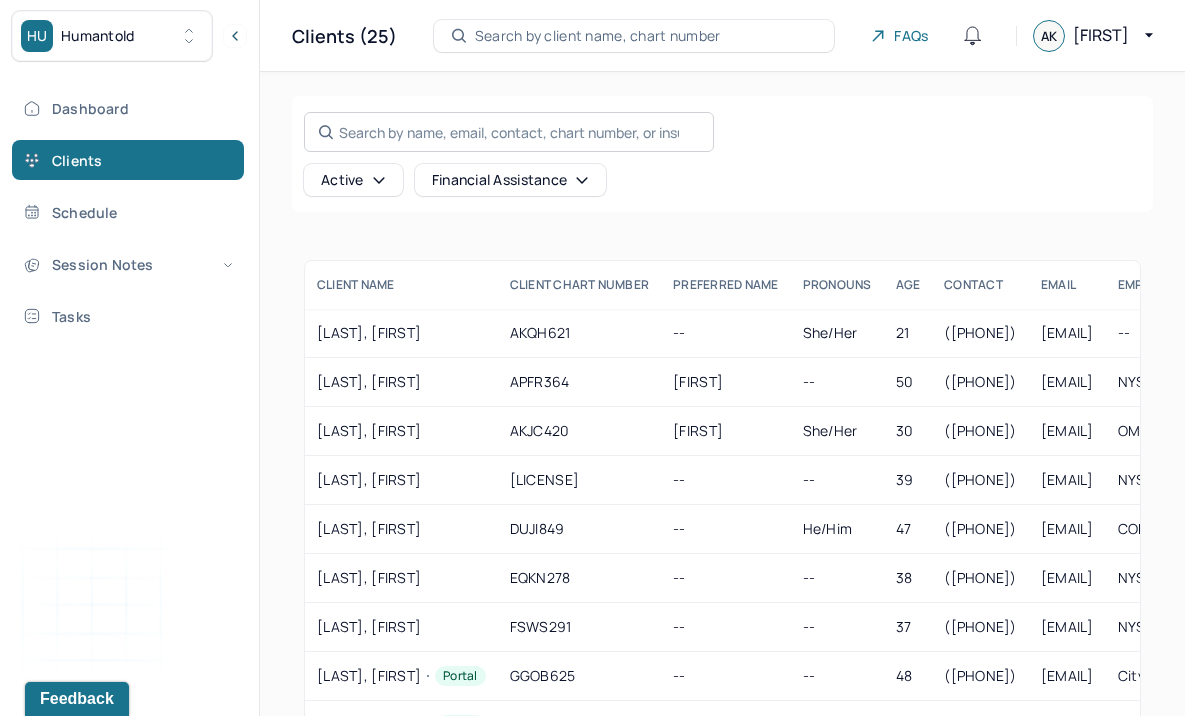 click on "Search by name, email, contact, chart number, or insurance id..." at bounding box center [509, 132] 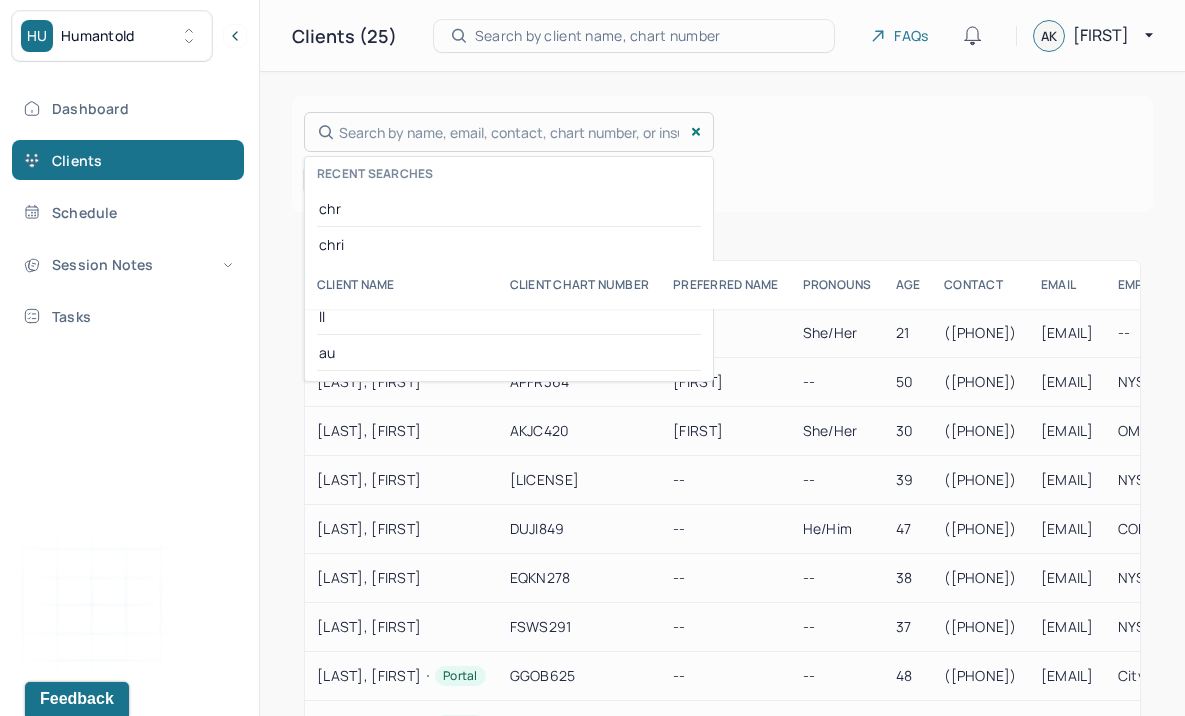 click at bounding box center (592, 358) 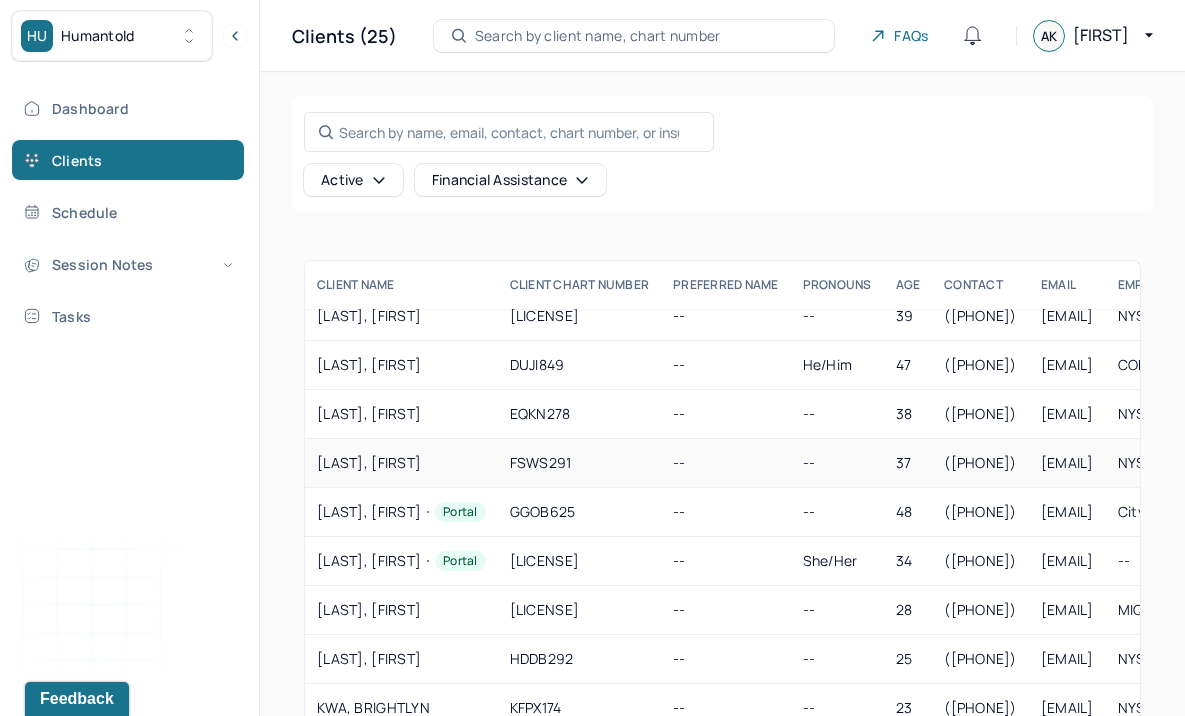 scroll, scrollTop: 122, scrollLeft: 0, axis: vertical 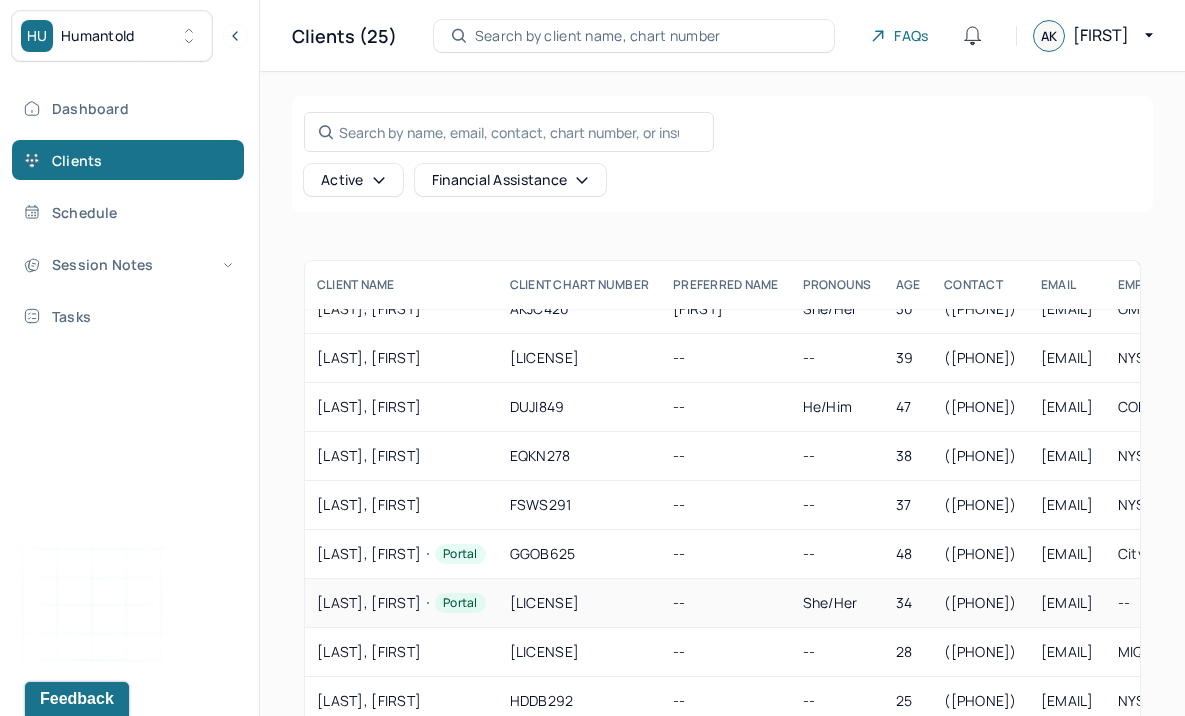 click on "[LAST], [FIRST] Portal" at bounding box center [401, 603] 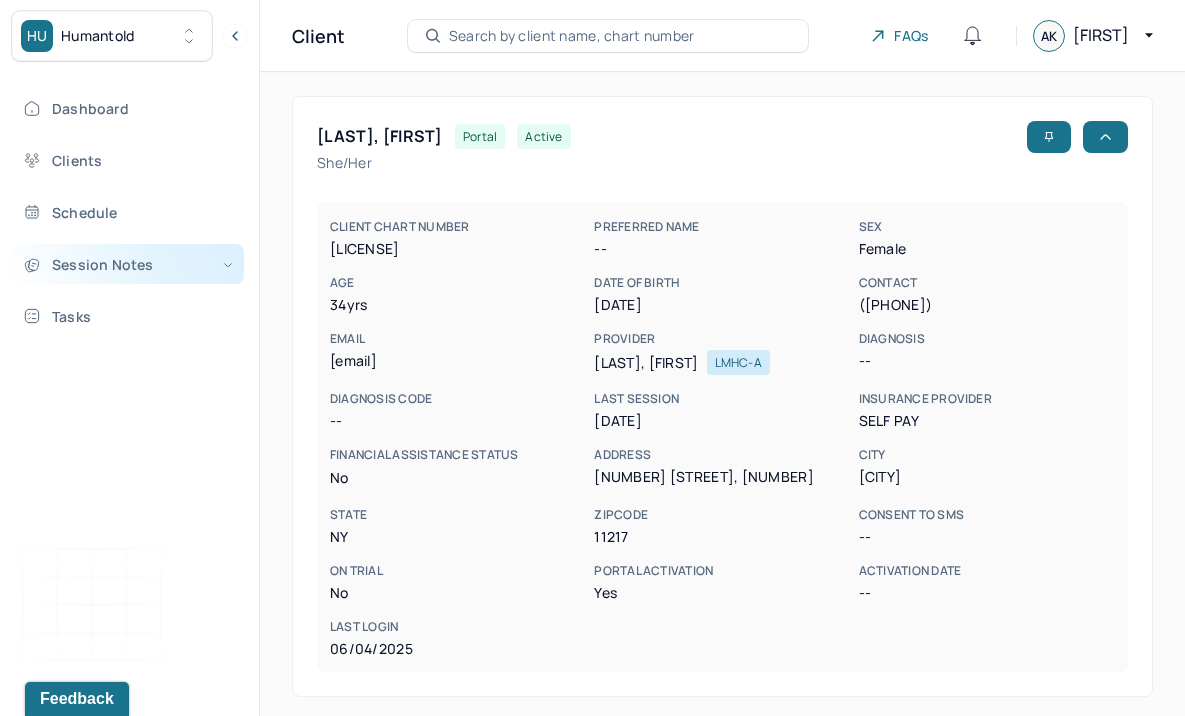 click on "Session Notes" at bounding box center [128, 264] 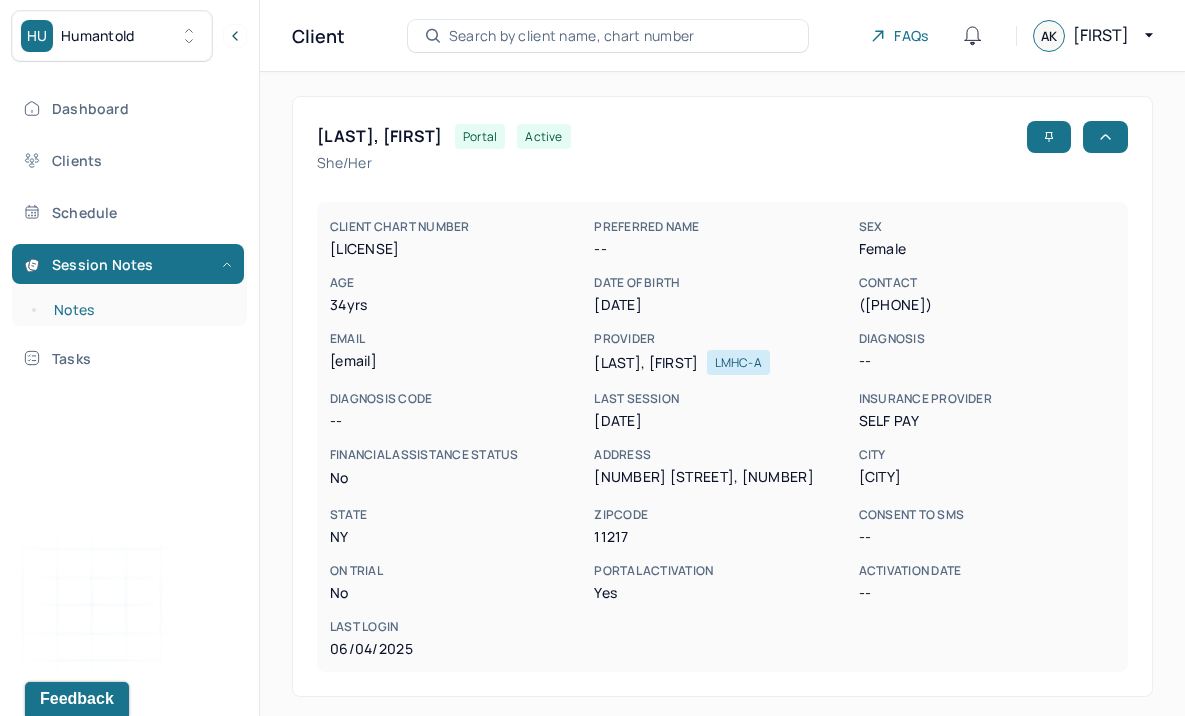 click on "Notes" at bounding box center (139, 310) 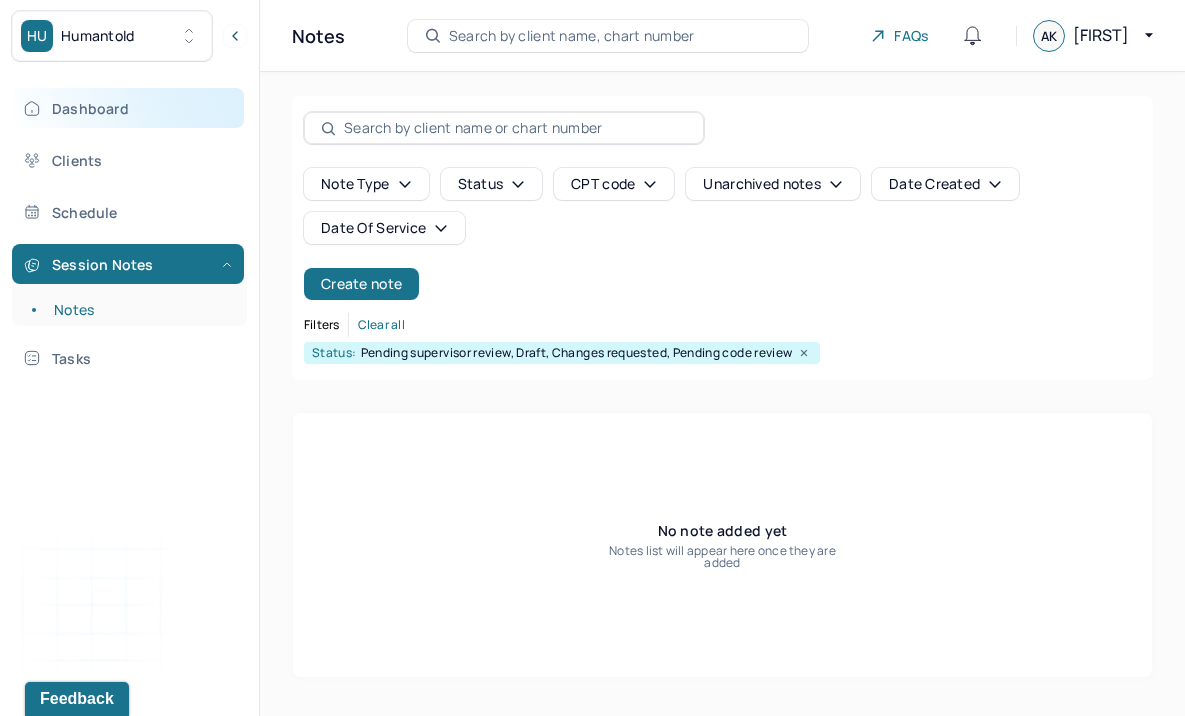 click on "Dashboard" at bounding box center [128, 108] 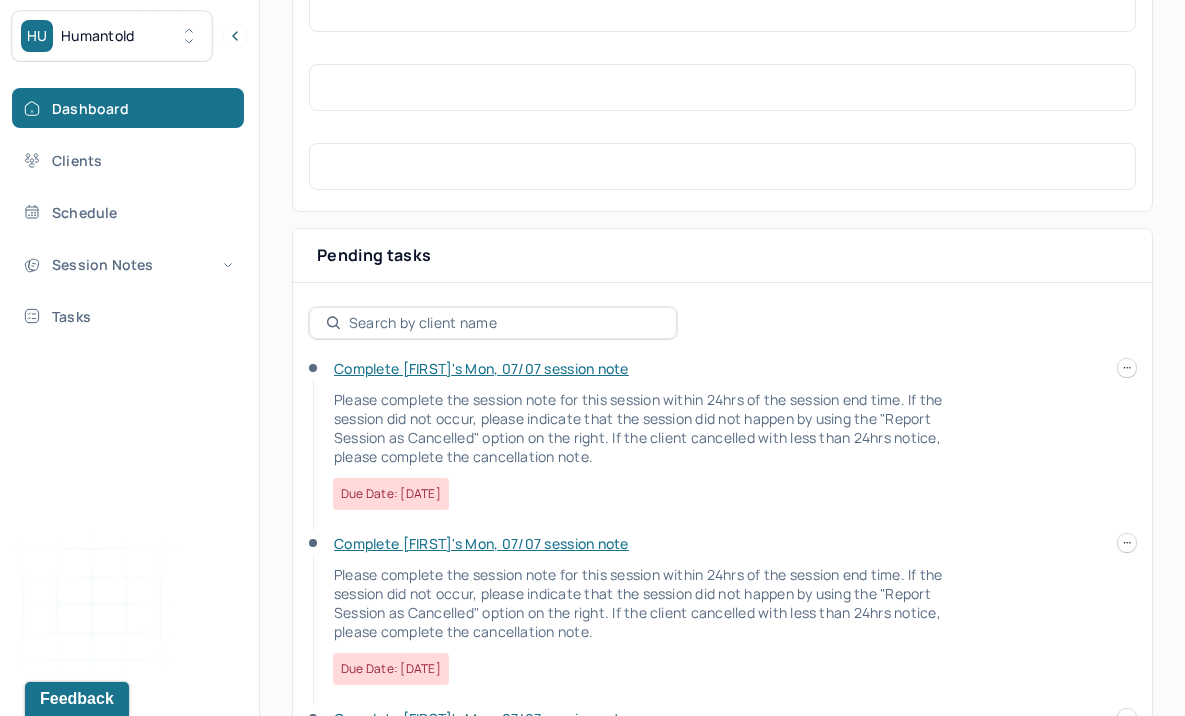scroll, scrollTop: 530, scrollLeft: 0, axis: vertical 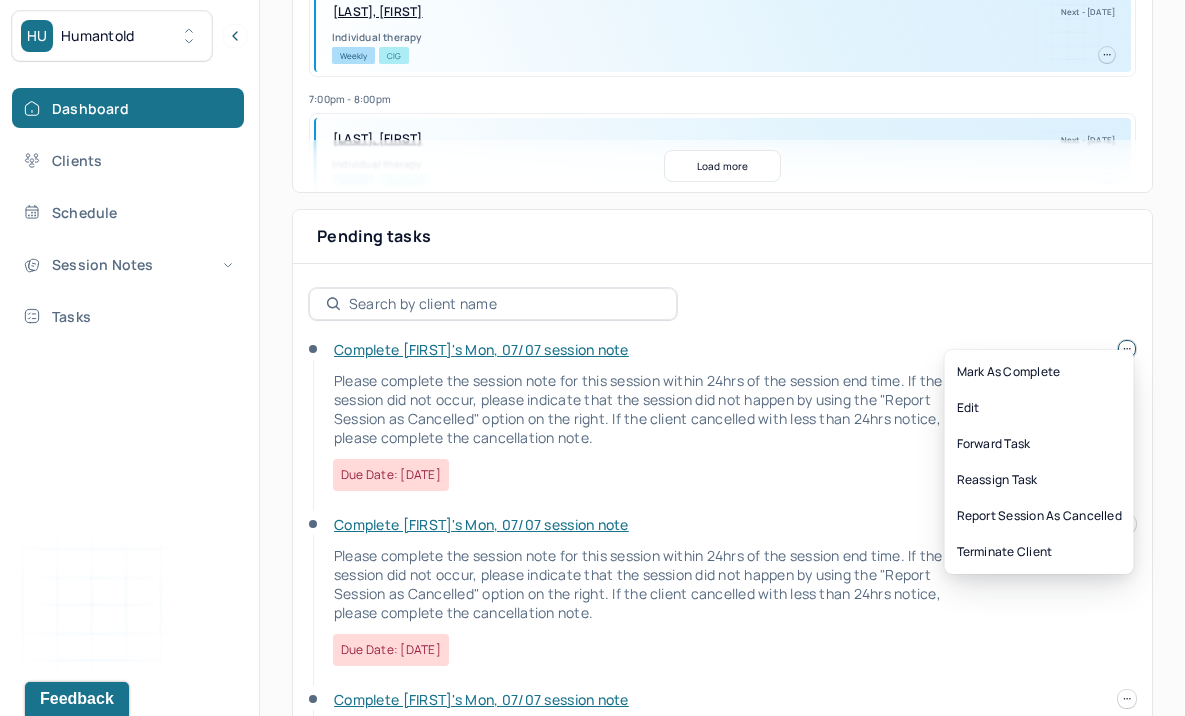 click on "HU Humantold       Dashboard Clients Schedule Session Notes Tasks AK [FIRST]   [LAST] provider   Logout   Search by client name, chart number     FAQs     AK [FIRST] Let’s get you started 🚀 You can manage your caseload and availability here   this week   SESSIONS SCHEDULED 0 COMPLETED NOTES 0 LATE NOTES 0 My Schedule View caseload 6:00pm - 7:00pm   GUERIN, KAYLA   Next - [DATE] Individual therapy Weekly CIG     7:00pm - 8:00pm   RUBERTO, CARMELLA   Next - [DATE] Individual therapy Weekly Self Pay     7:00pm - 8:00pm   MORSE, JUANITA   Next - [DATE] Family therapy Weekly CARE     5:00pm - 6:00pm   PANZARIELLO, CONCETTA   Next - [DATE] Individual therapy Weekly UHC     3:00pm - 4:00pm   MELAMED, IAN   Next - [DATE] Individual therapy Weekly CARE     8:00pm - 9:00pm   MOLANO, MAITE   Next - [DATE] Individual therapy Bi-Weekly CARE     4:00pm - 5:00pm   PERSAUD, ALICIA   Next - [DATE] Individual therapy Weekly Self Pay     10:00am - 11:00am     Weekly" at bounding box center [592, 452] 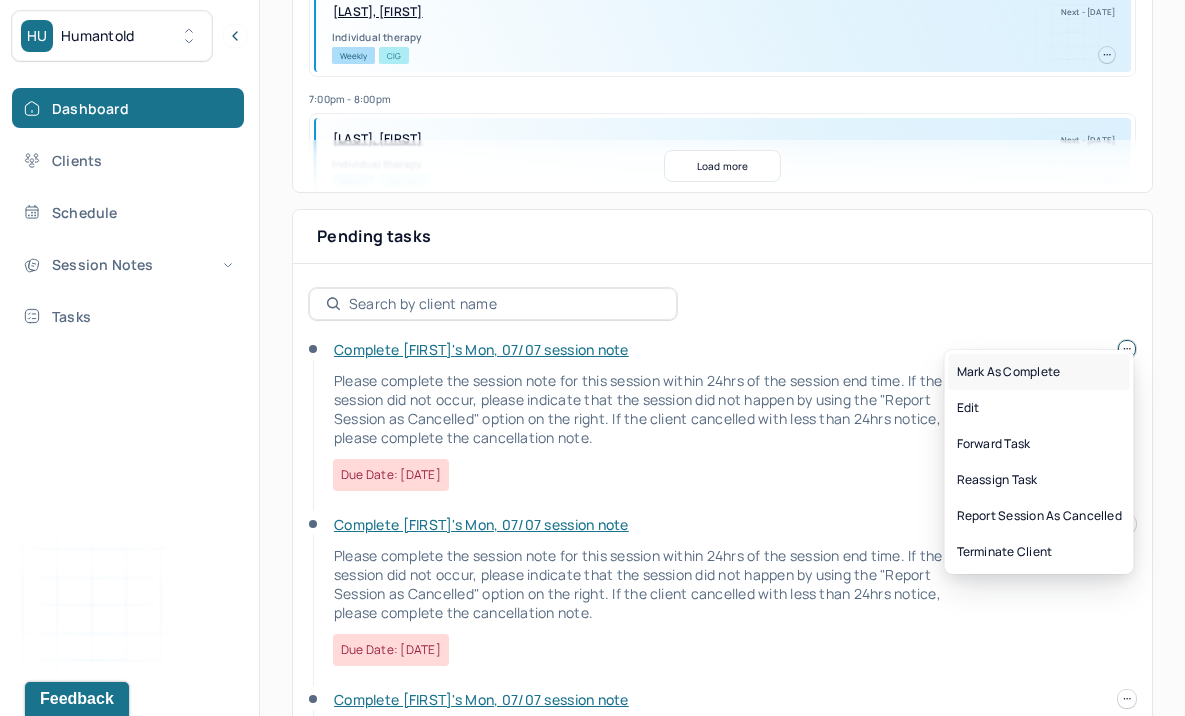 click on "Mark as complete" at bounding box center (1039, 372) 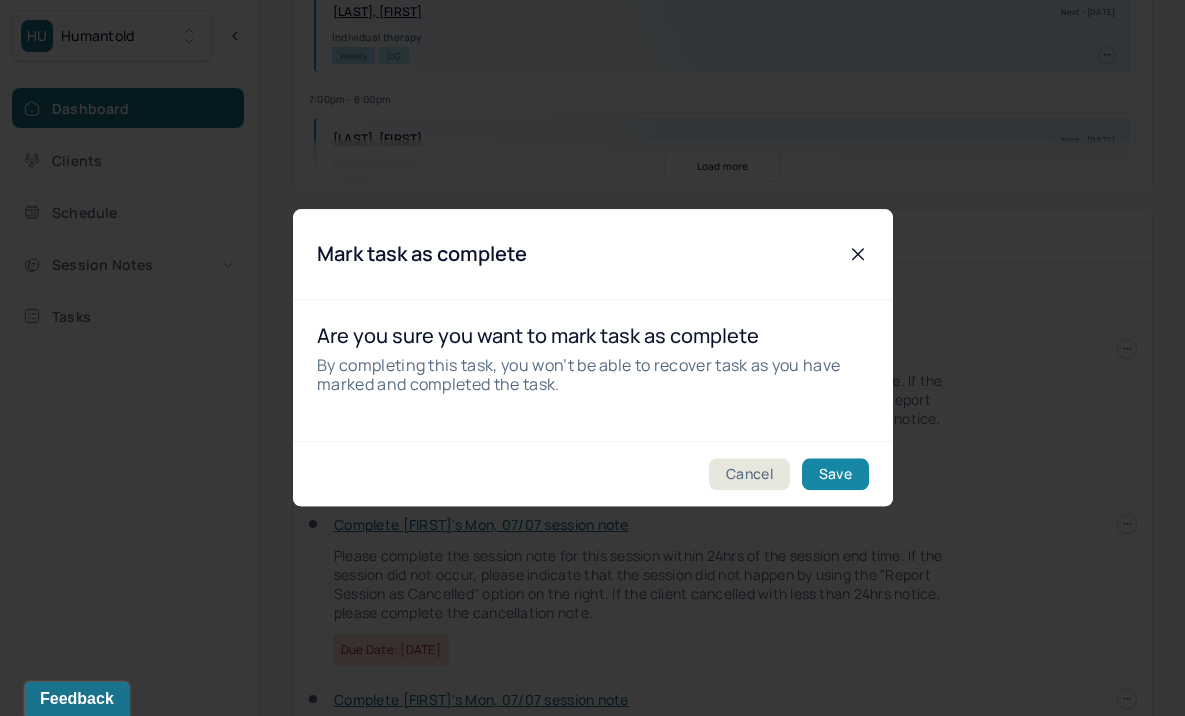 click on "Save" at bounding box center [834, 475] 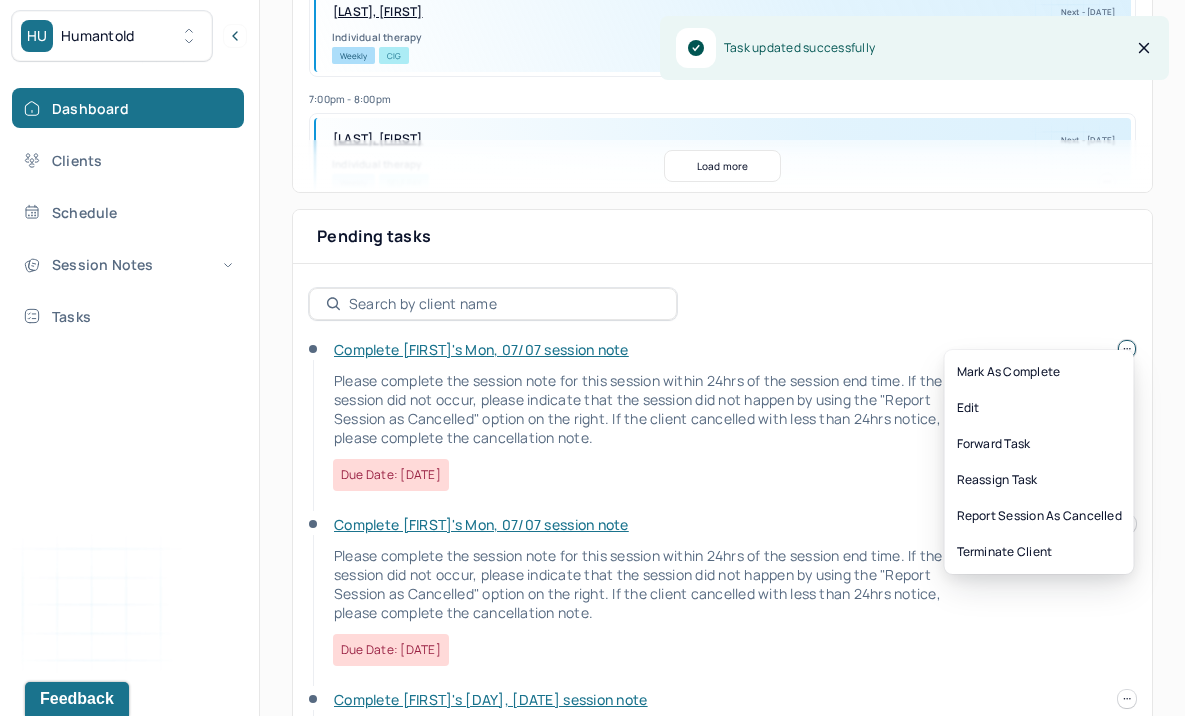 click at bounding box center (1127, 349) 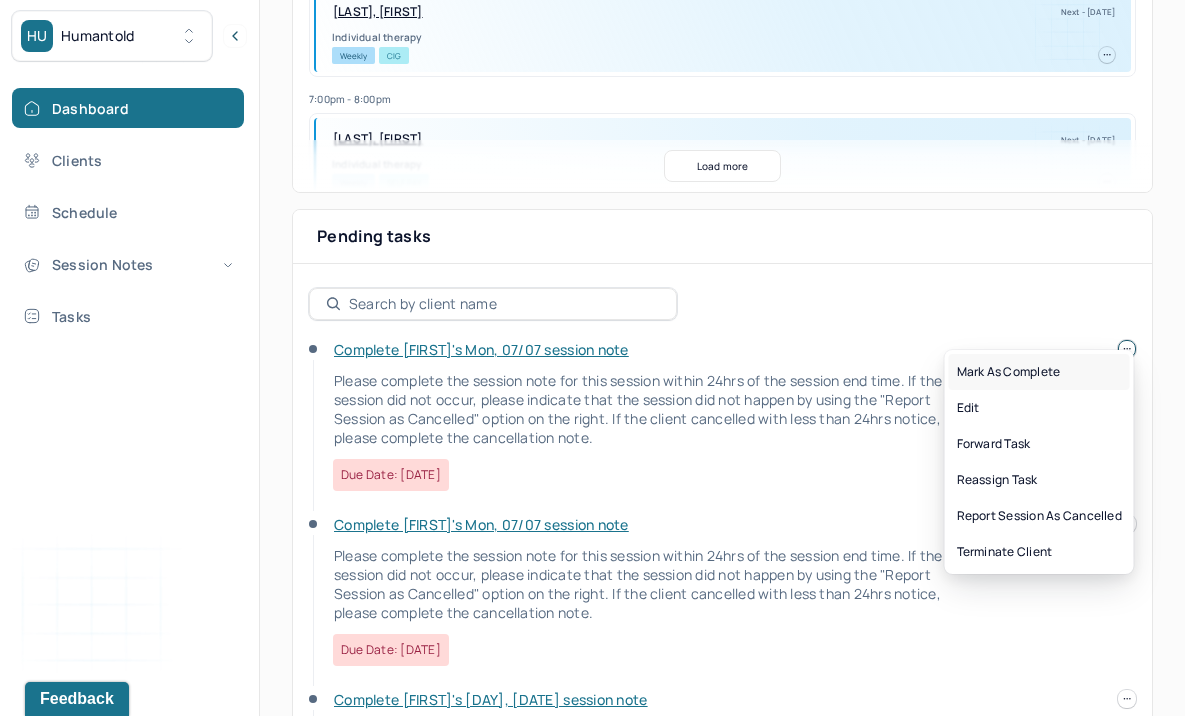 click on "Mark as complete" at bounding box center [1039, 372] 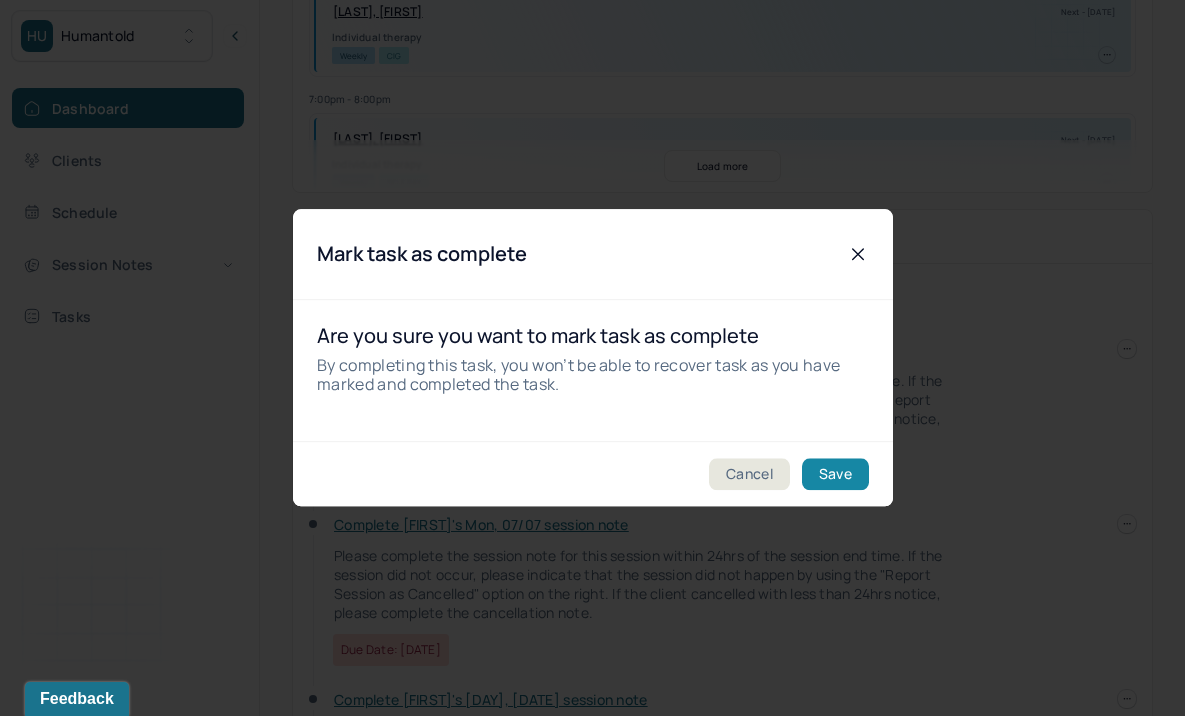 click on "Save" at bounding box center [834, 475] 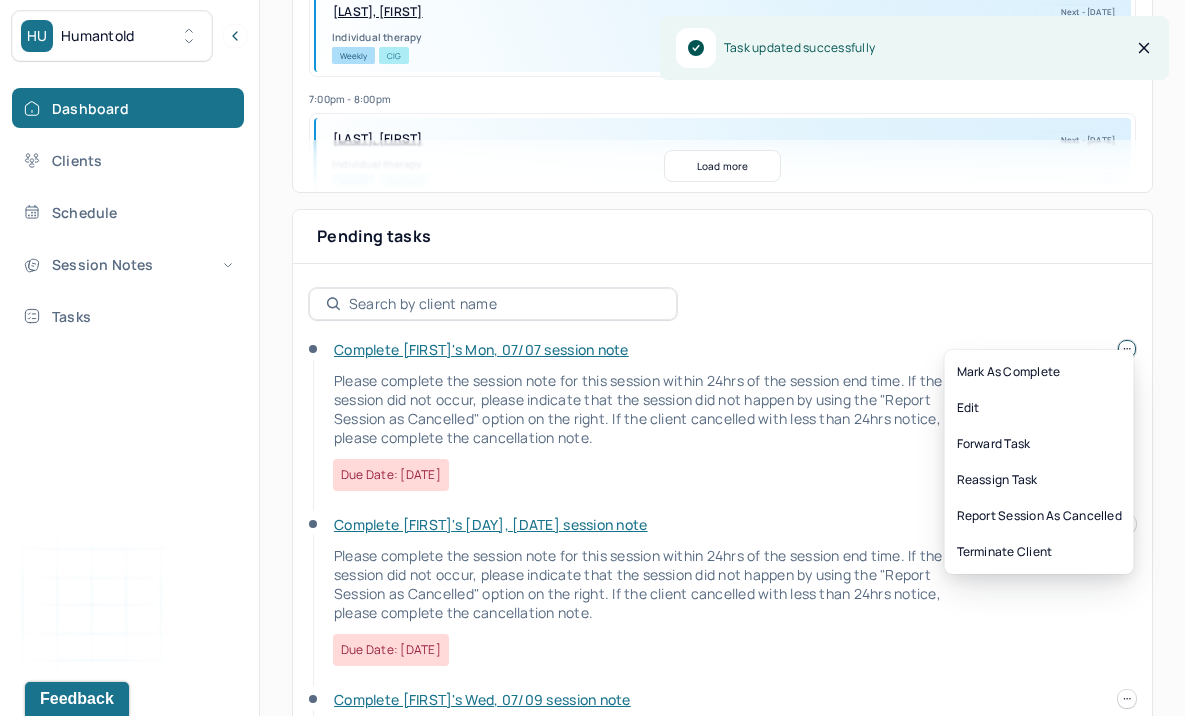click at bounding box center (1127, 349) 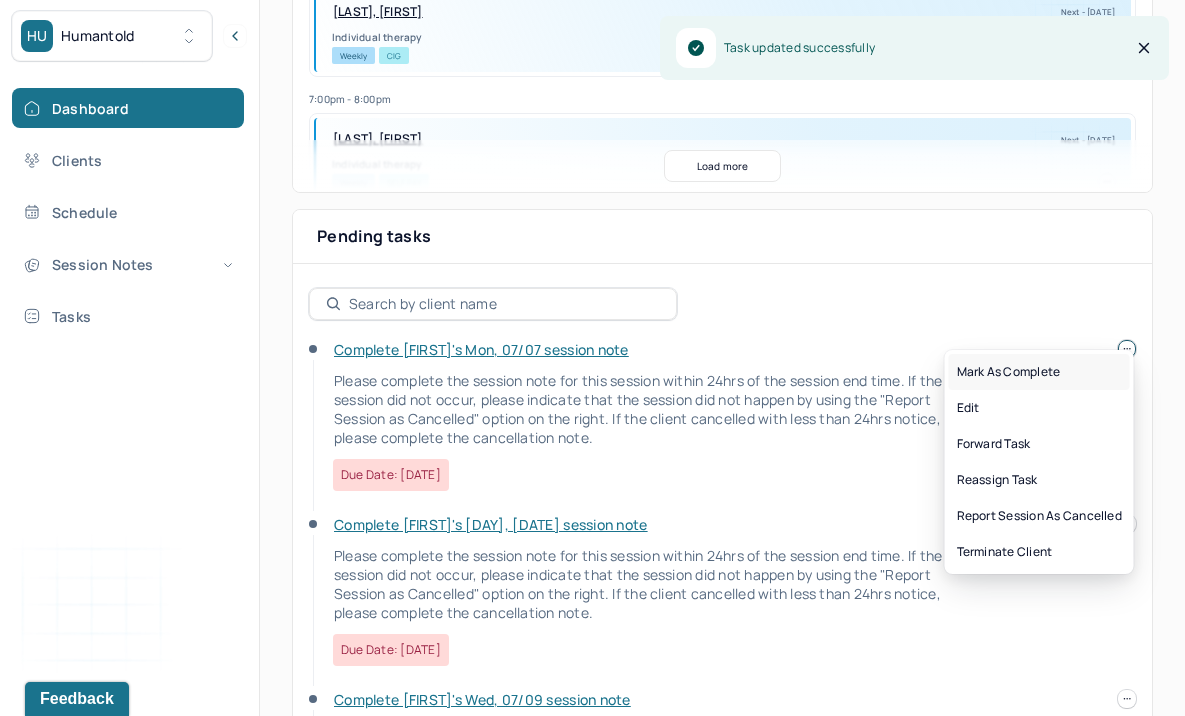 click on "Mark as complete" at bounding box center [1039, 372] 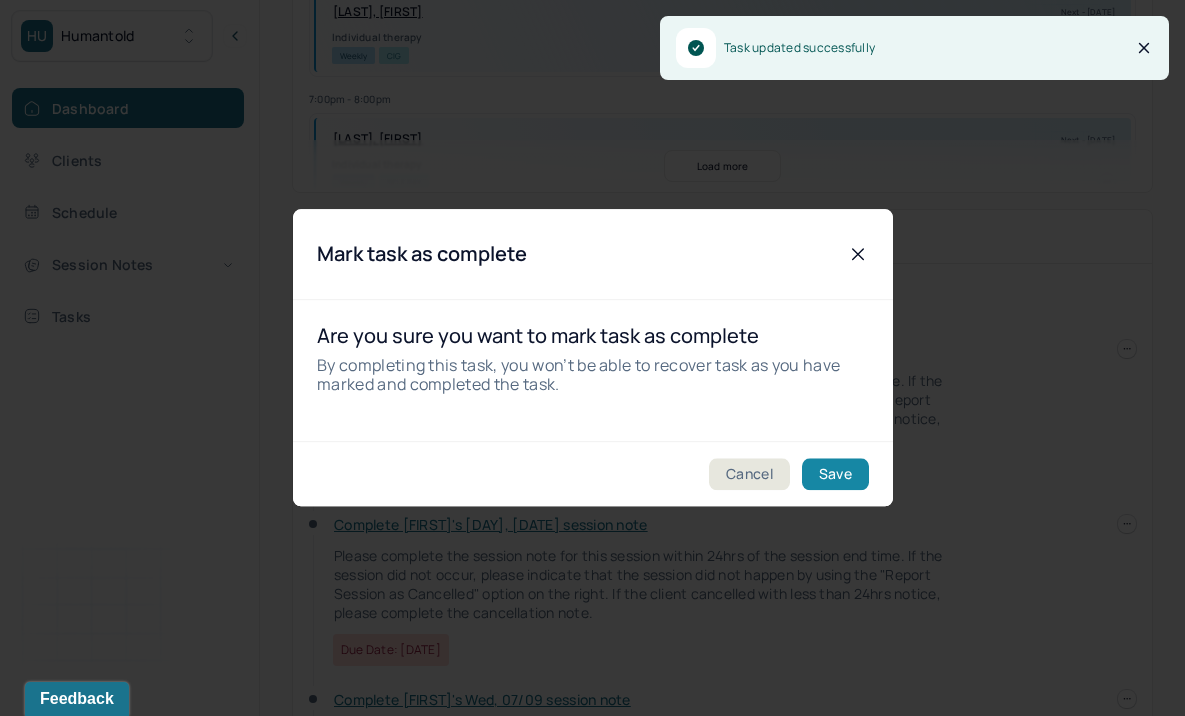 click on "Save" at bounding box center [834, 475] 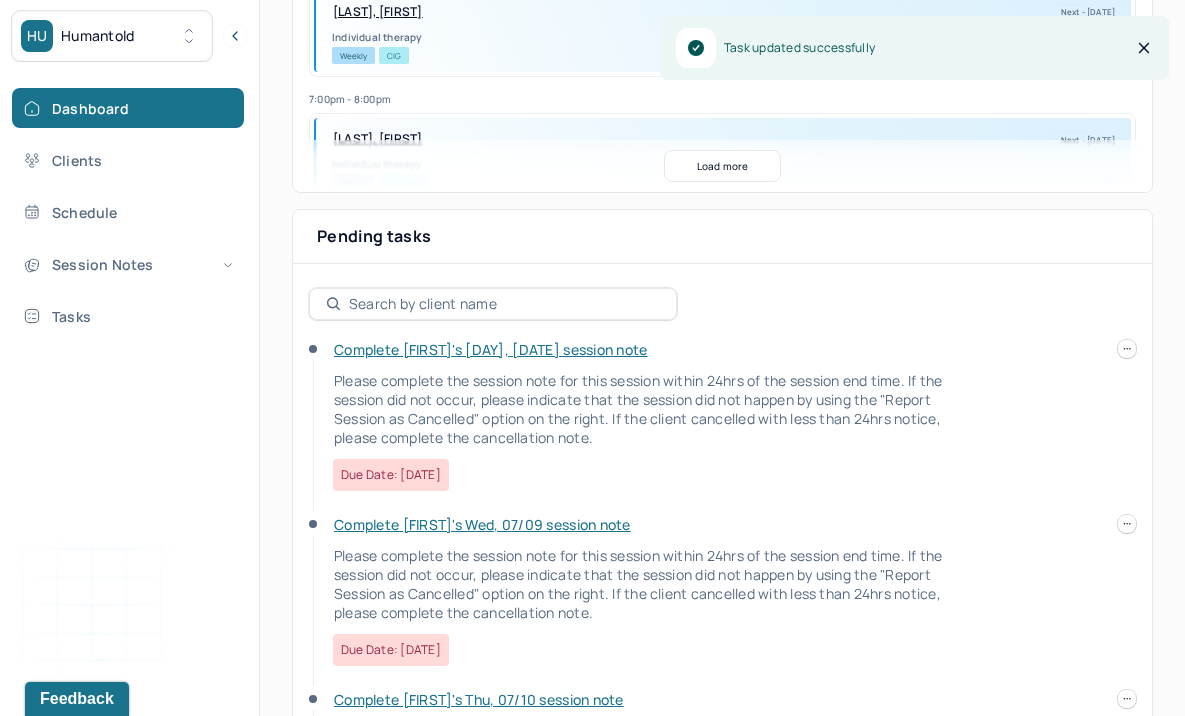 click on "HU Humantold       Dashboard Clients Schedule Session Notes Tasks AK [FIRST]   [LAST] provider   Logout   Search by client name, chart number     FAQs     AK [FIRST] Let’s get you started 🚀 You can manage your caseload and availability here   this week   SESSIONS SCHEDULED 0 COMPLETED NOTES 0 LATE NOTES 0 My Schedule View caseload 6:00pm - 7:00pm   GUERIN, KAYLA   Next - [DATE] Individual therapy Weekly CIG     7:00pm - 8:00pm   RUBERTO, CARMELLA   Next - [DATE] Individual therapy Weekly Self Pay     7:00pm - 8:00pm   MORSE, JUANITA   Next - [DATE] Family therapy Weekly CARE     5:00pm - 6:00pm   PANZARIELLO, CONCETTA   Next - [DATE] Individual therapy Weekly UHC     3:00pm - 4:00pm   MELAMED, IAN   Next - [DATE] Individual therapy Weekly CARE     8:00pm - 9:00pm   MOLANO, MAITE   Next - [DATE] Individual therapy Bi-Weekly CARE     4:00pm - 5:00pm   PERSAUD, ALICIA   Next - [DATE] Individual therapy Weekly Self Pay     10:00am - 11:00am     Weekly" at bounding box center (592, 190) 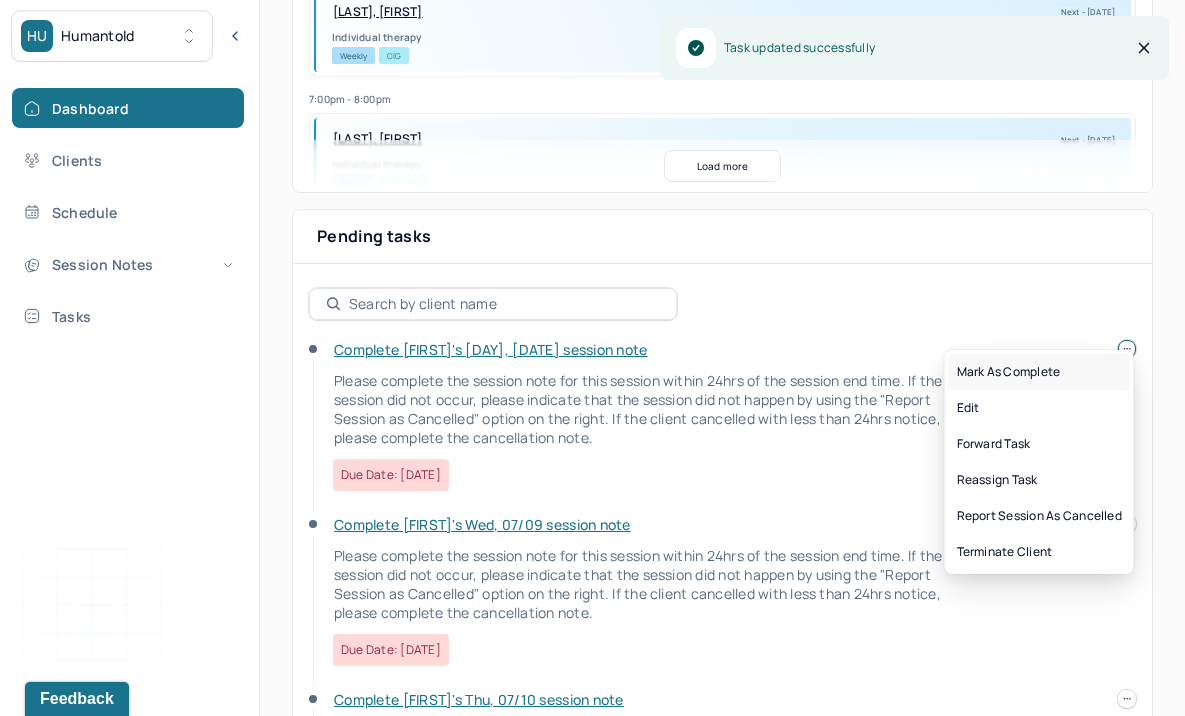 click on "Mark as complete" at bounding box center (1039, 372) 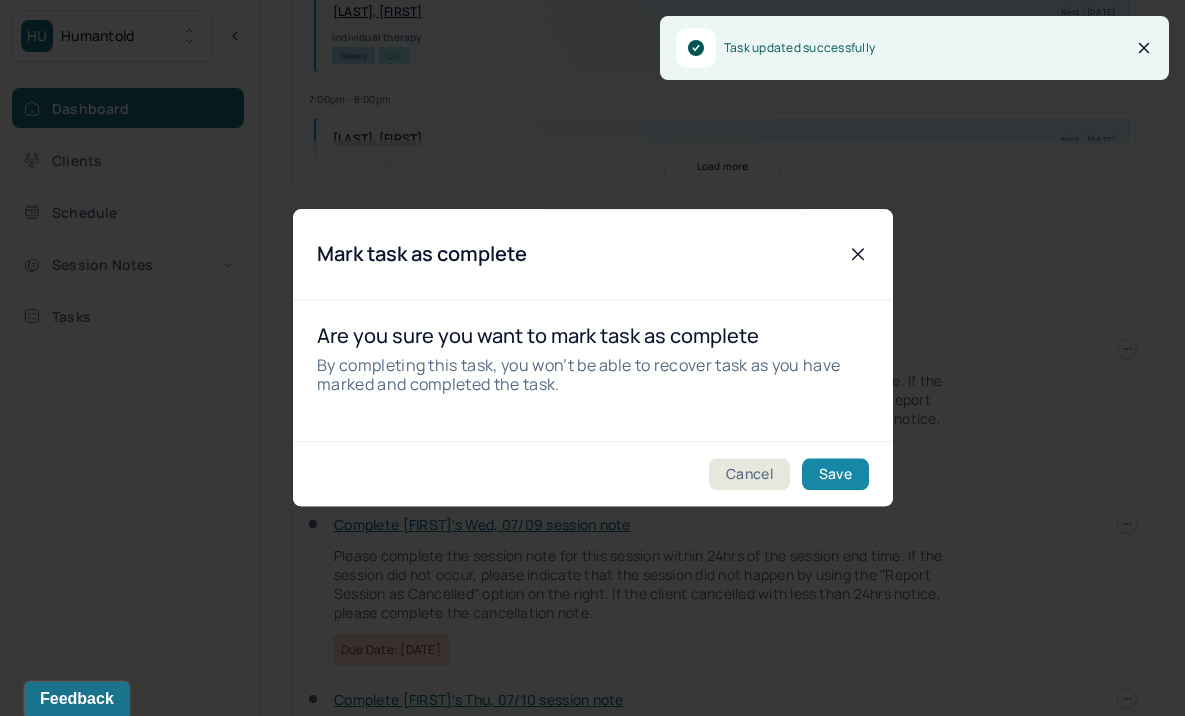 click on "Save" at bounding box center (834, 475) 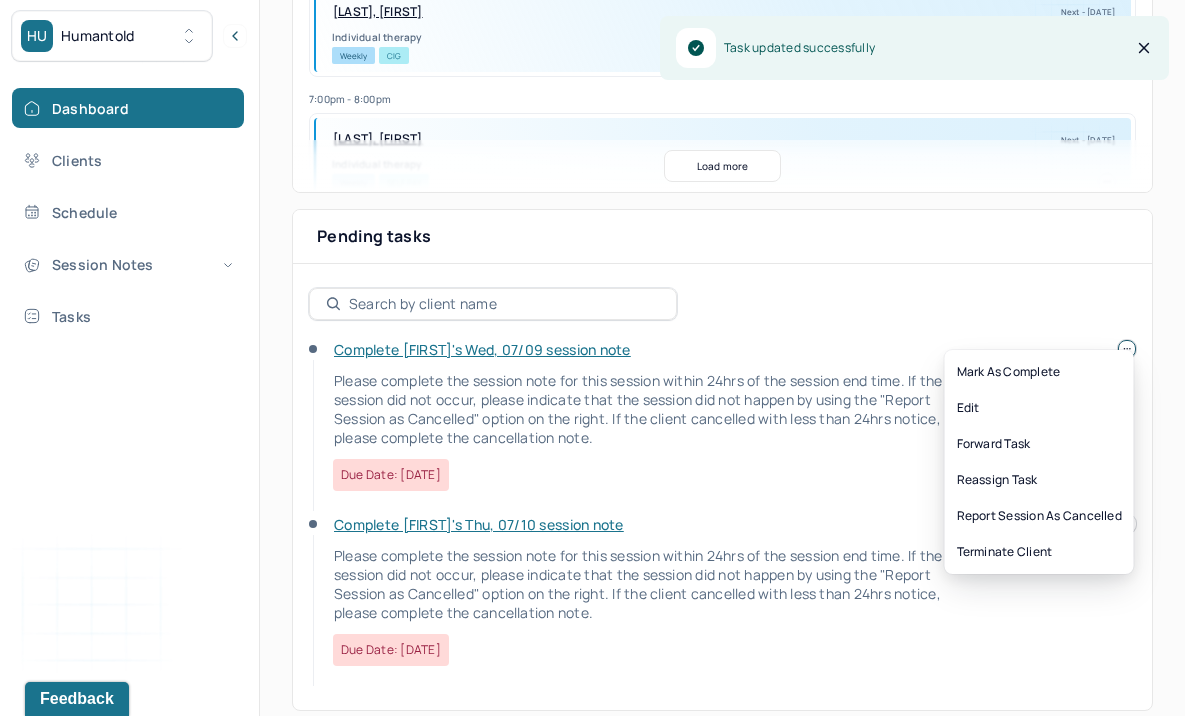 click on "HU Humantold       Dashboard Clients Schedule Session Notes Tasks AK [FIRST]   [LAST] provider   Logout   Search by client name, chart number     FAQs     AK [FIRST] Let’s get you started 🚀 You can manage your caseload and availability here   this week   SESSIONS SCHEDULED 0 COMPLETED NOTES 0 LATE NOTES 0 My Schedule View caseload 6:00pm - 7:00pm   GUERIN, KAYLA   Next - [DATE] Individual therapy Weekly CIG     7:00pm - 8:00pm   RUBERTO, CARMELLA   Next - [DATE] Individual therapy Weekly Self Pay     7:00pm - 8:00pm   MORSE, JUANITA   Next - [DATE] Family therapy Weekly CARE     5:00pm - 6:00pm   PANZARIELLO, CONCETTA   Next - [DATE] Individual therapy Weekly UHC     3:00pm - 4:00pm   MELAMED, IAN   Next - [DATE] Individual therapy Weekly CARE     8:00pm - 9:00pm   MOLANO, MAITE   Next - [DATE] Individual therapy Bi-Weekly CARE     4:00pm - 5:00pm   PERSAUD, ALICIA   Next - [DATE] Individual therapy Weekly Self Pay     10:00am - 11:00am     Weekly" at bounding box center (592, 102) 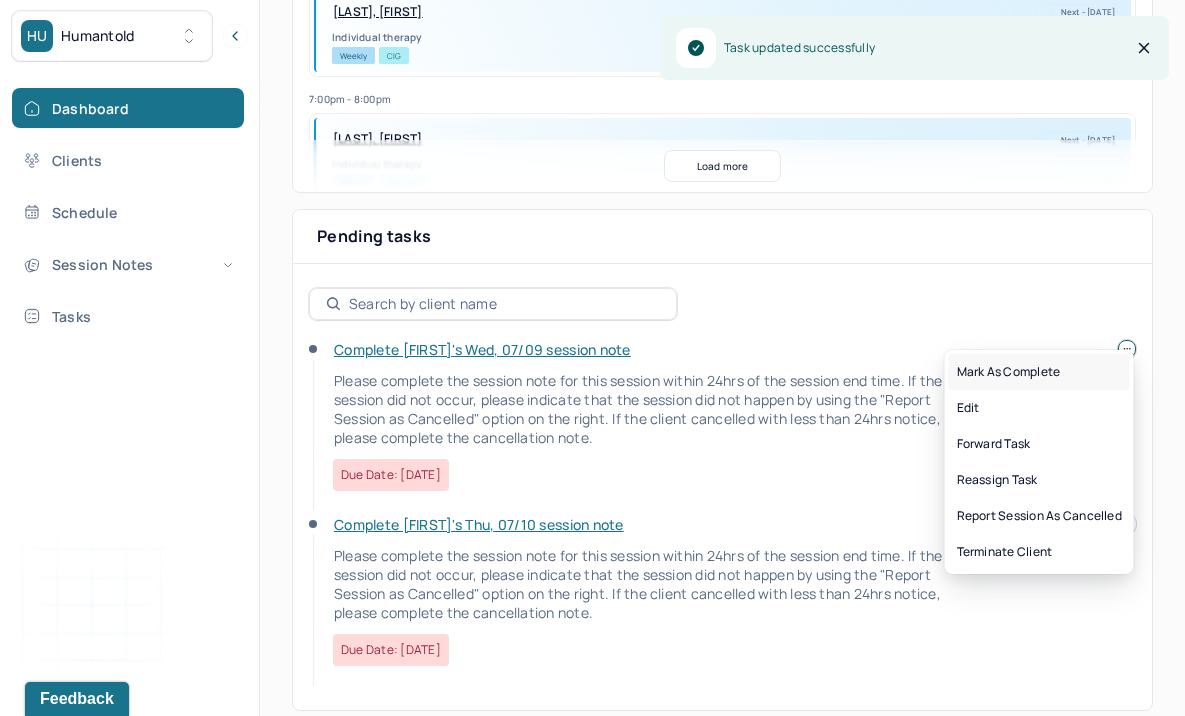 click on "Mark as complete" at bounding box center (1039, 372) 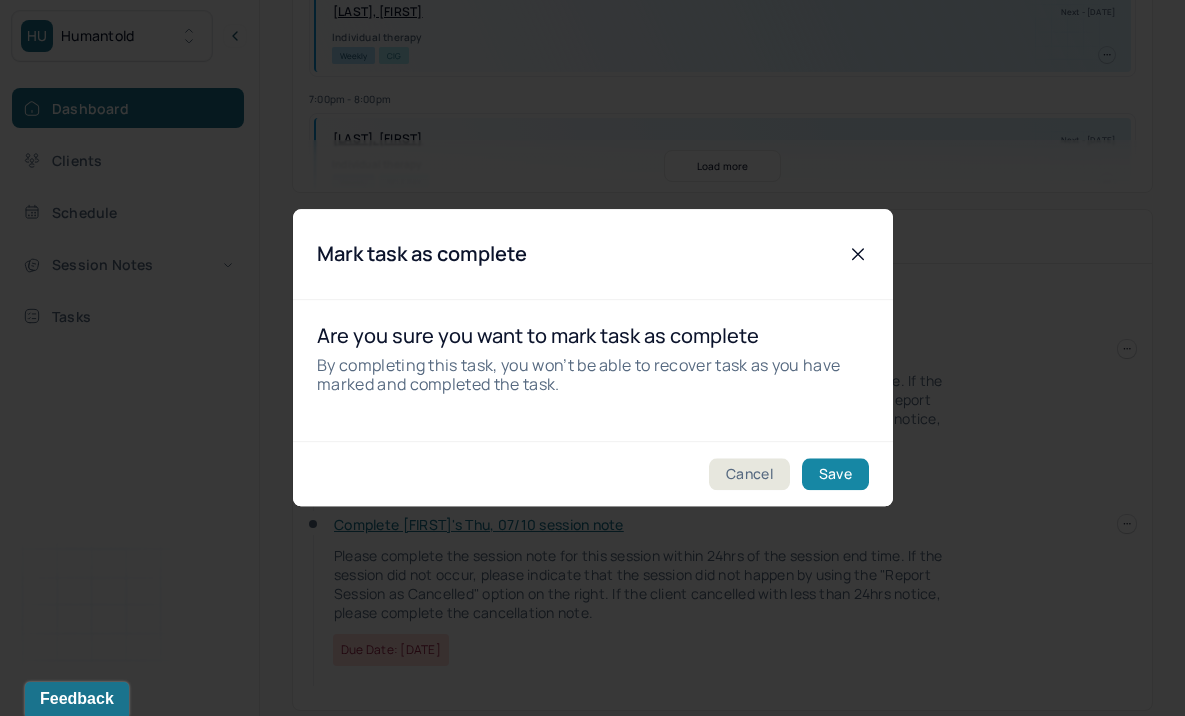 click on "Save" at bounding box center [834, 475] 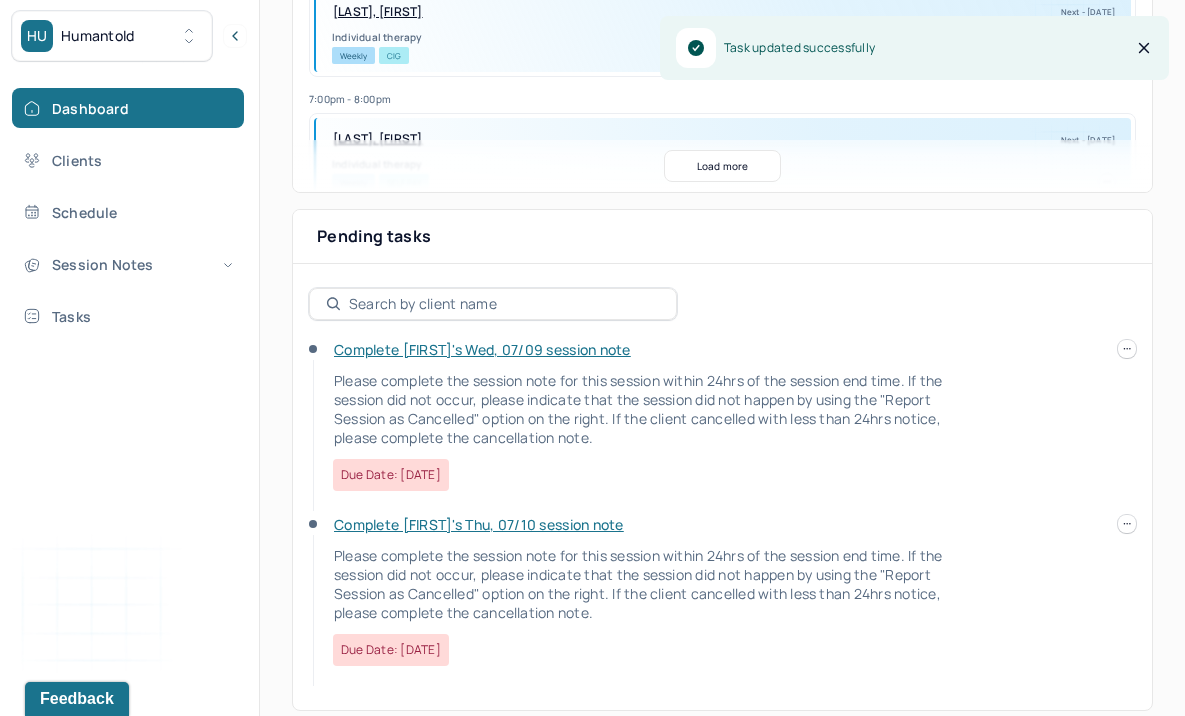 scroll, scrollTop: 373, scrollLeft: 0, axis: vertical 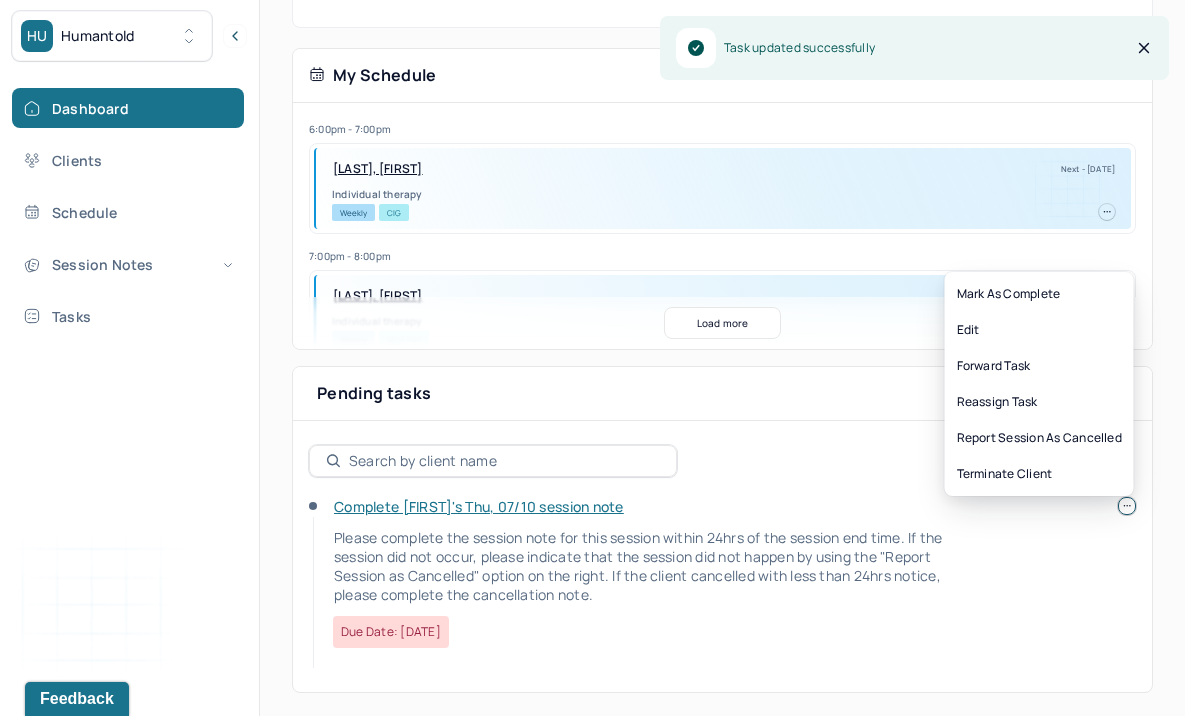 click at bounding box center [1127, 506] 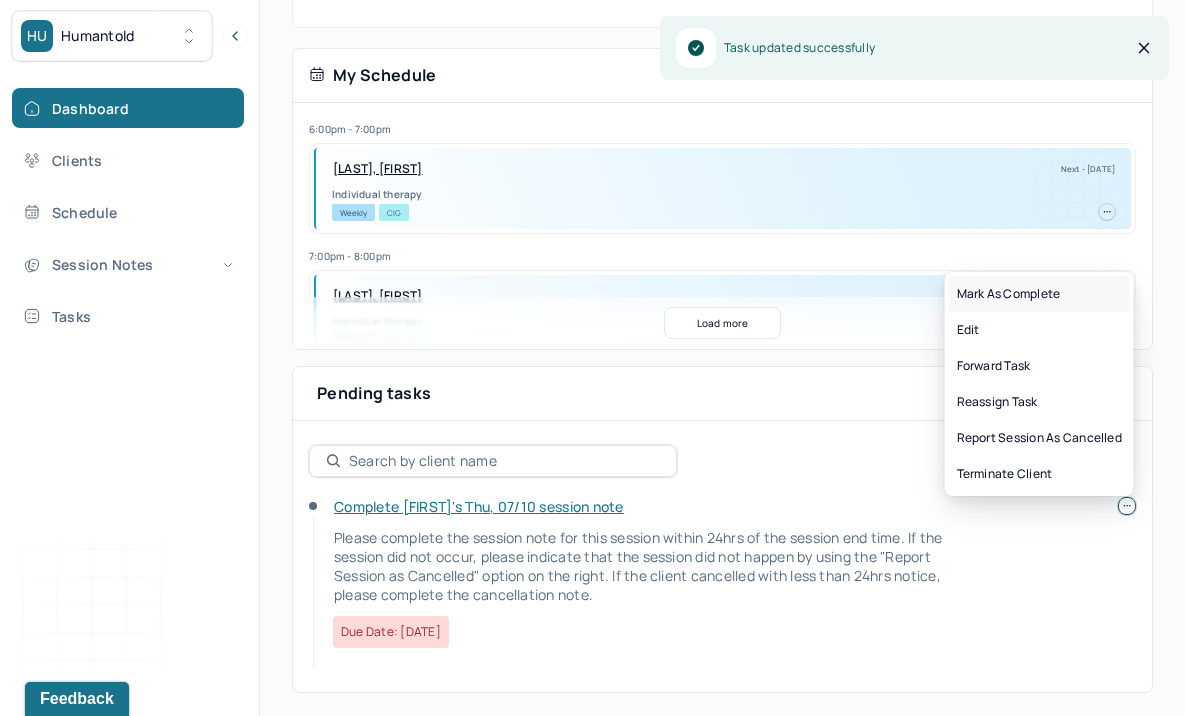 click on "Mark as complete" at bounding box center (1039, 294) 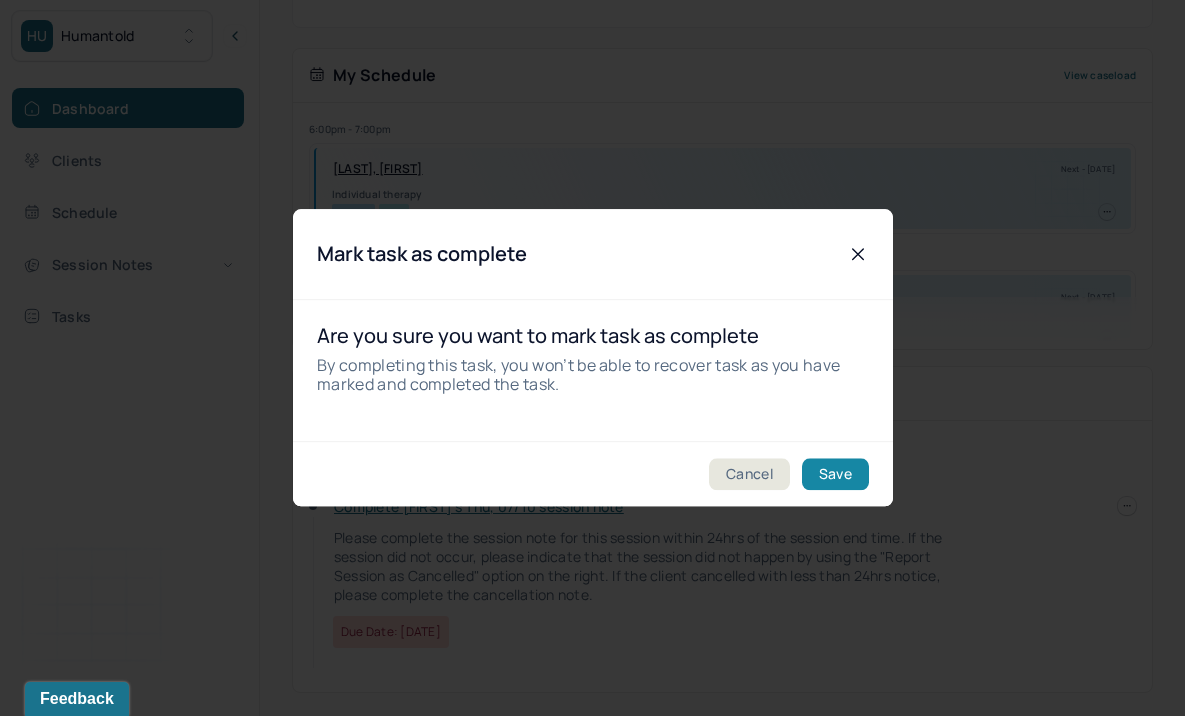 click on "Save" at bounding box center (834, 475) 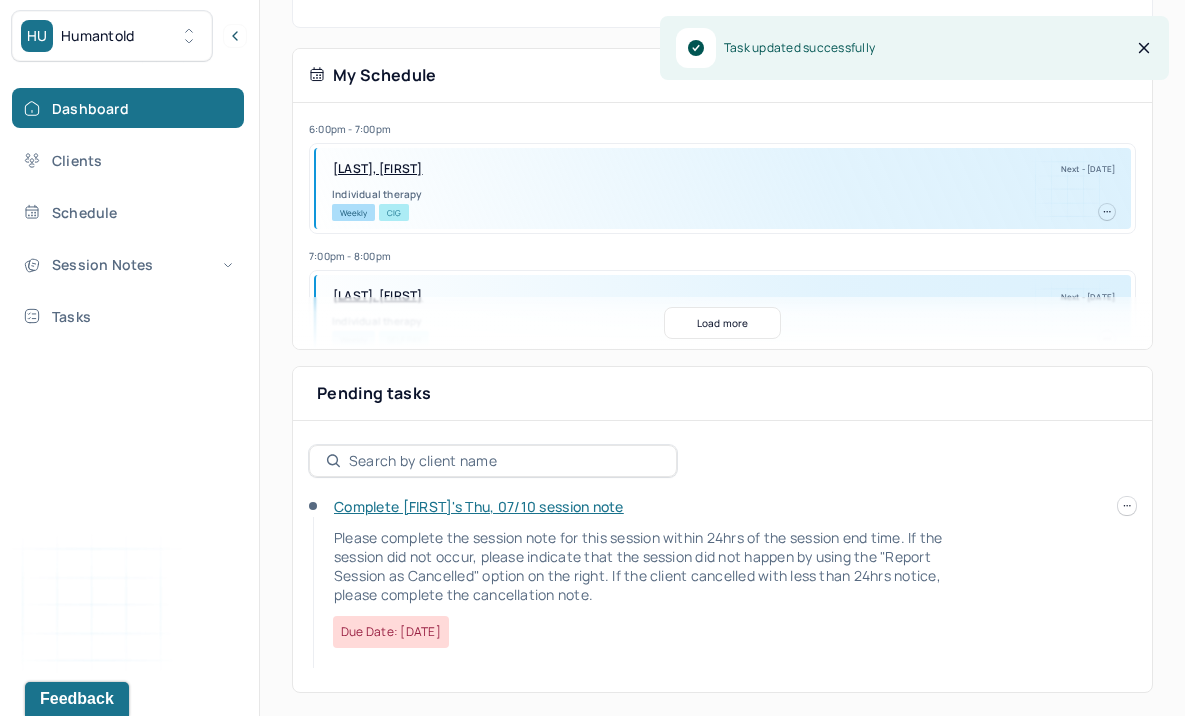 scroll, scrollTop: 286, scrollLeft: 0, axis: vertical 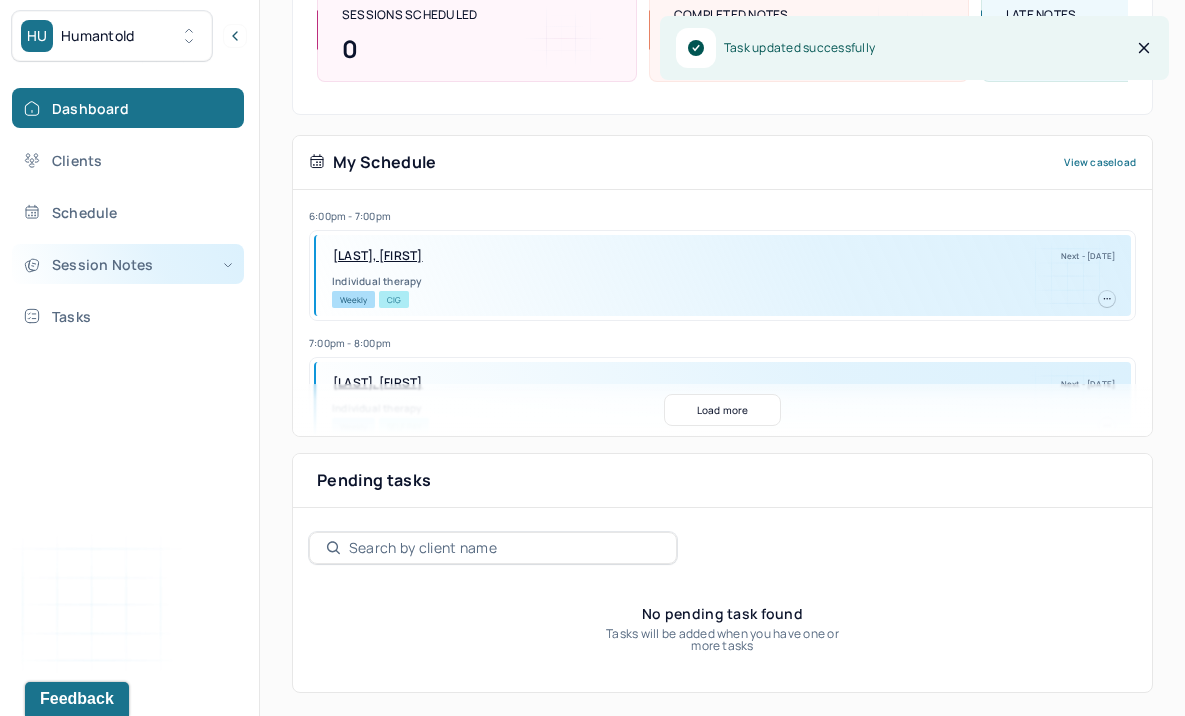 click on "Session Notes" at bounding box center (128, 264) 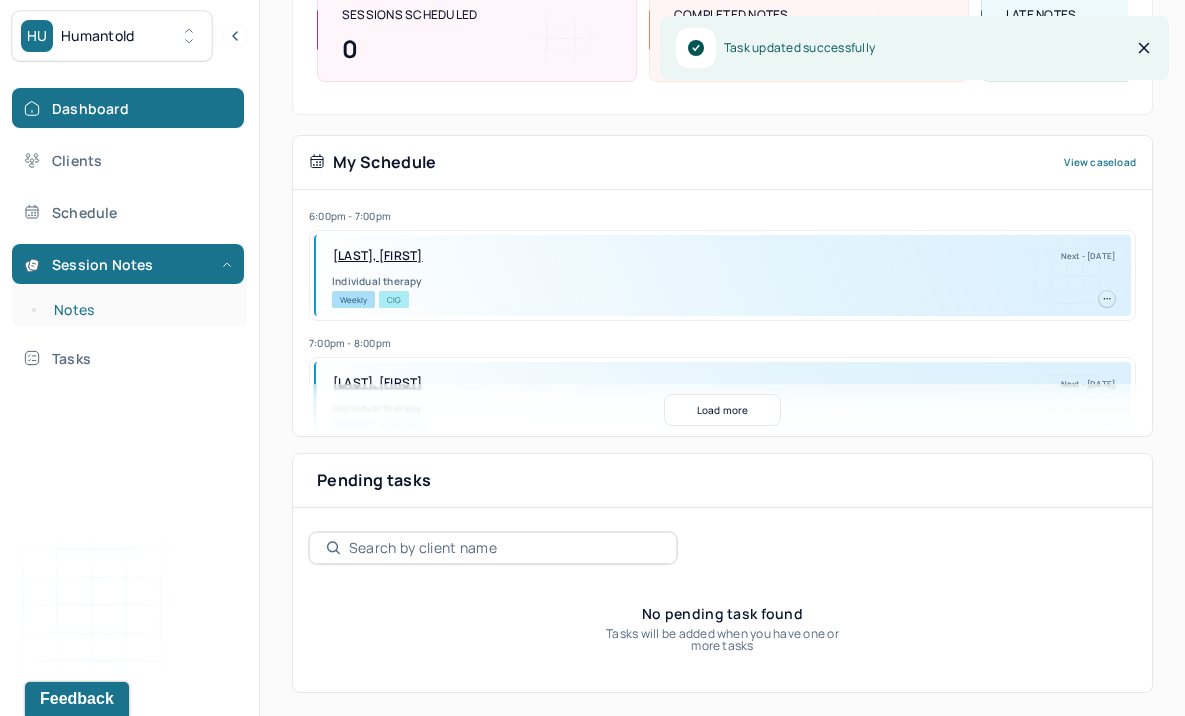 click on "Notes" at bounding box center [139, 310] 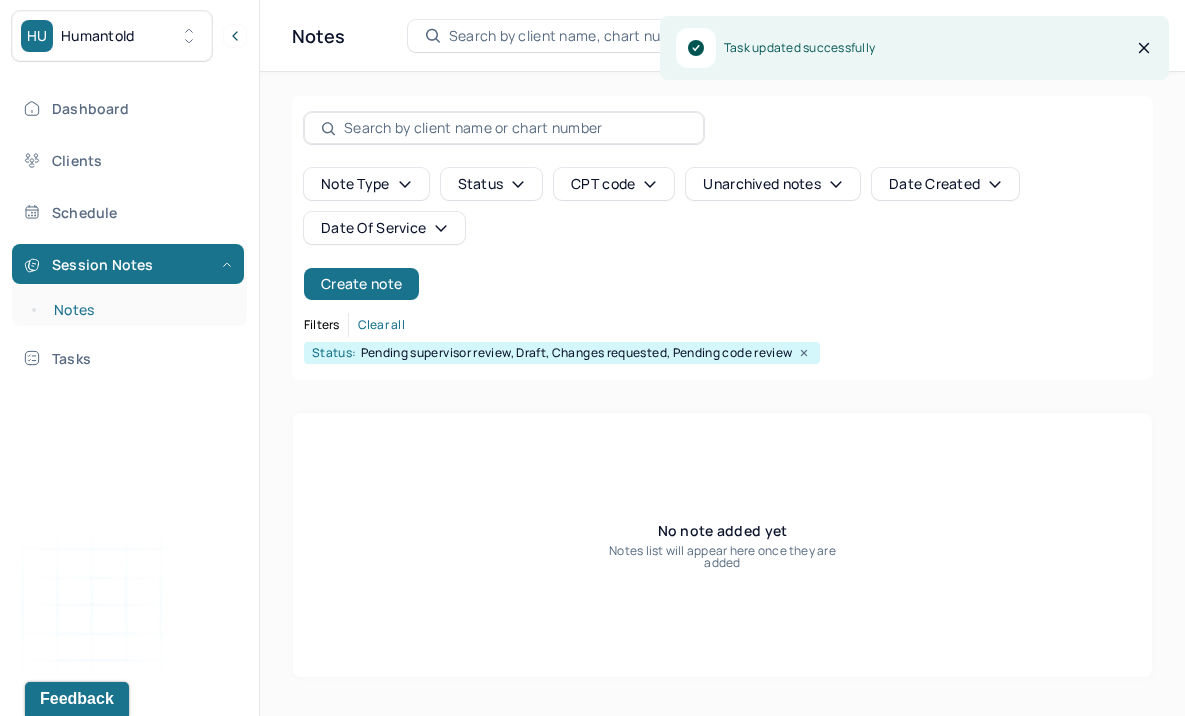scroll, scrollTop: 0, scrollLeft: 0, axis: both 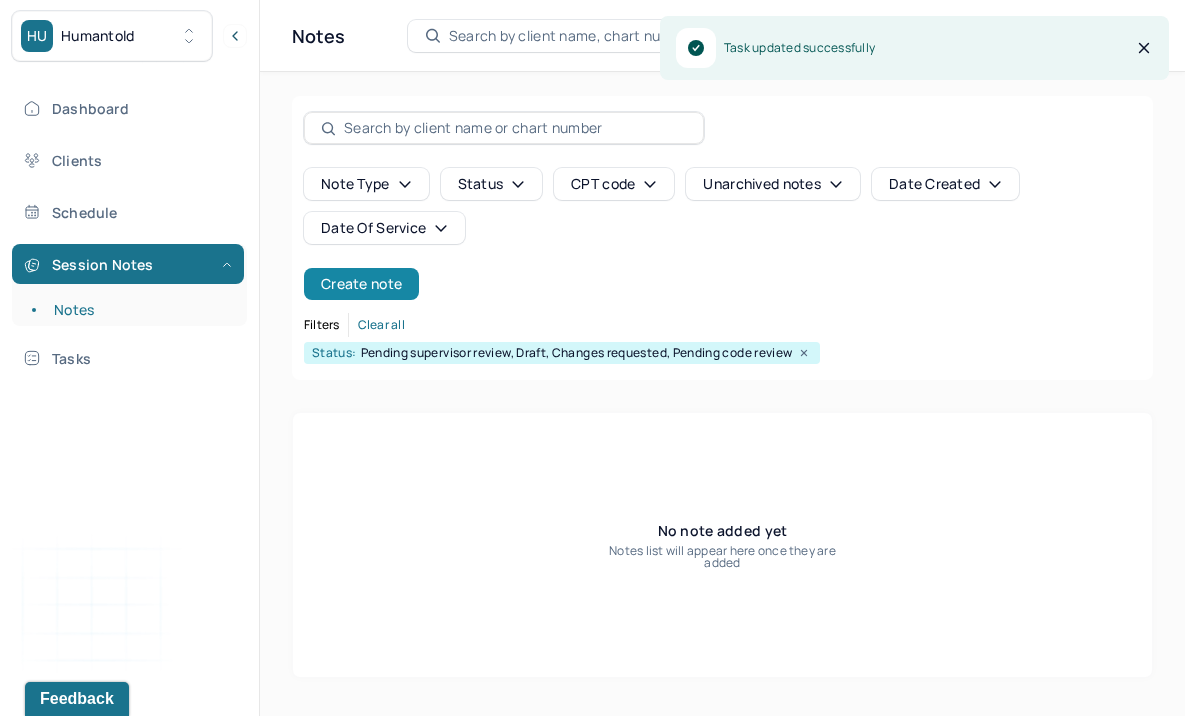 click on "Create note" at bounding box center (361, 284) 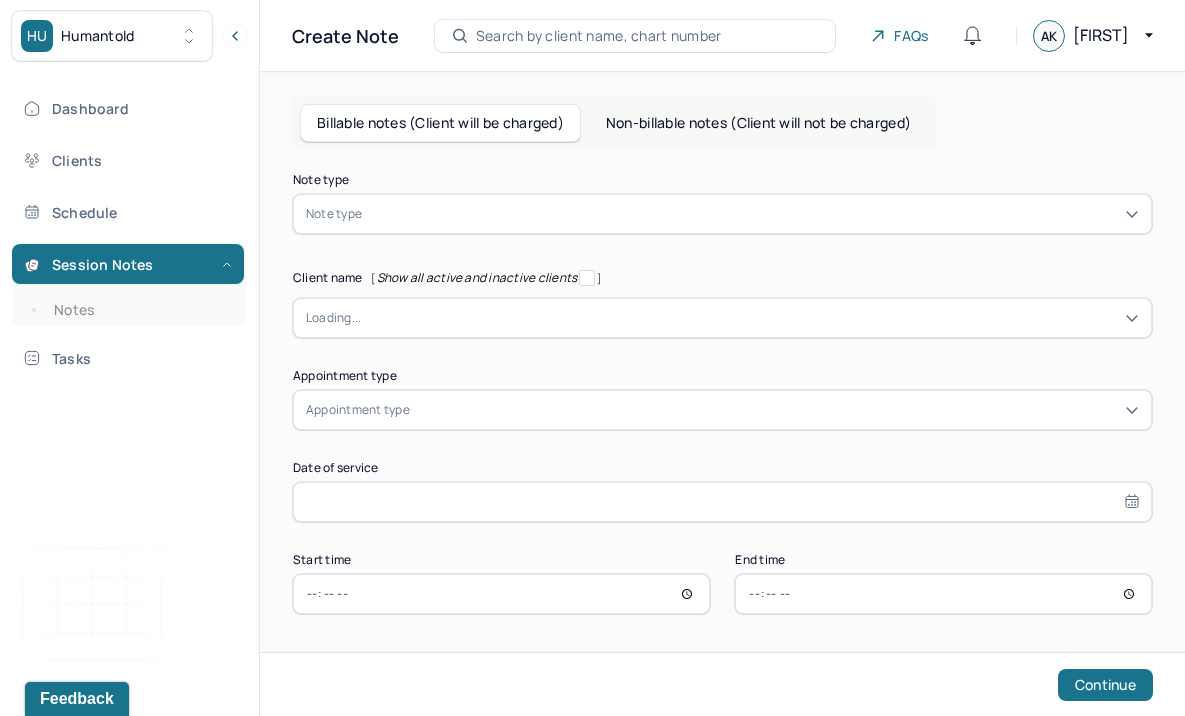 click on "Note type Note type" at bounding box center (722, 204) 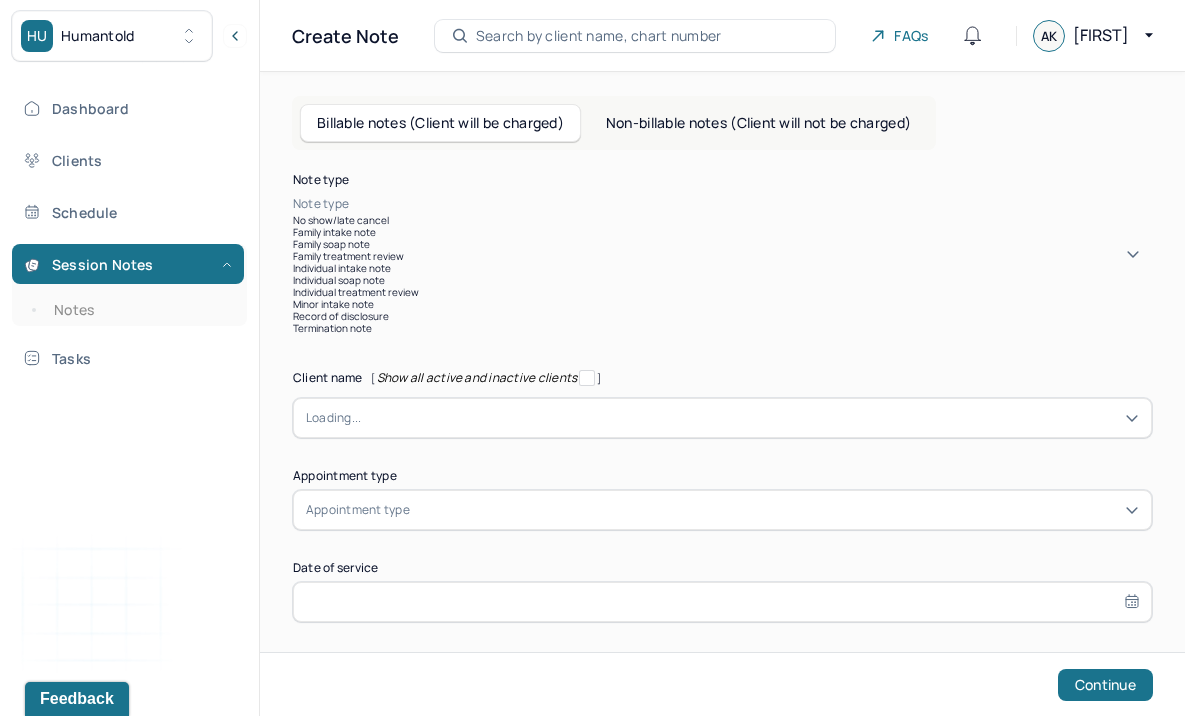 click on "Individual soap note" at bounding box center [722, 280] 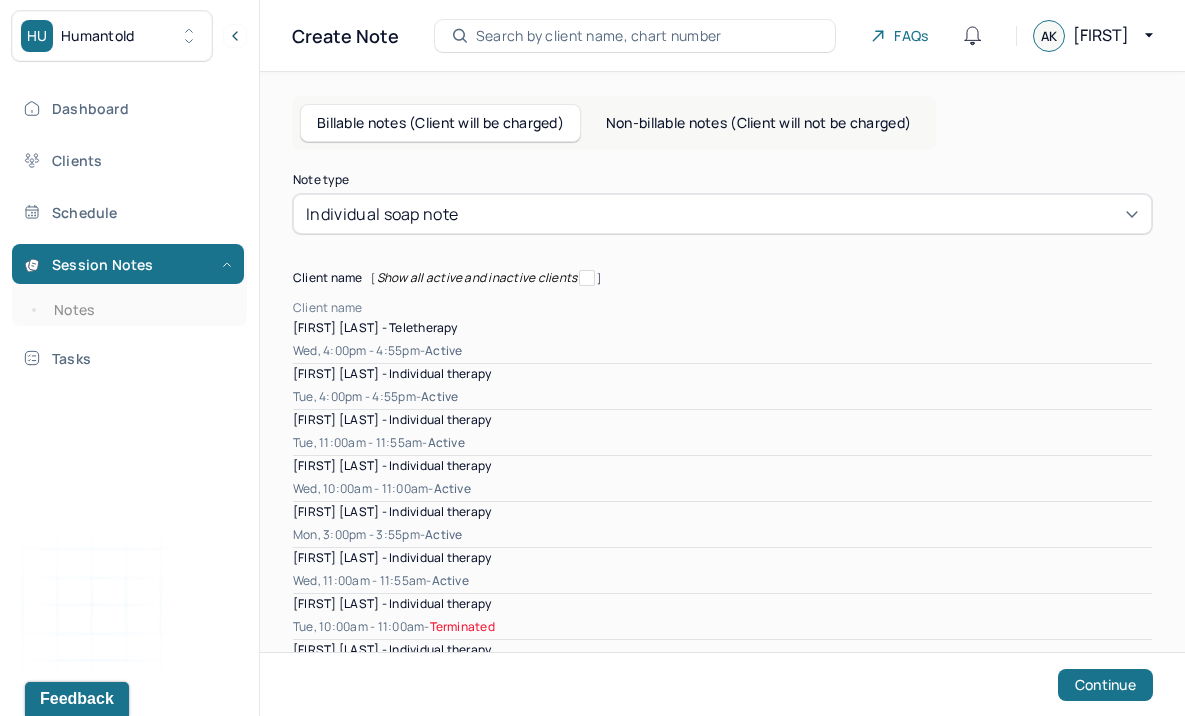 click at bounding box center [757, 308] 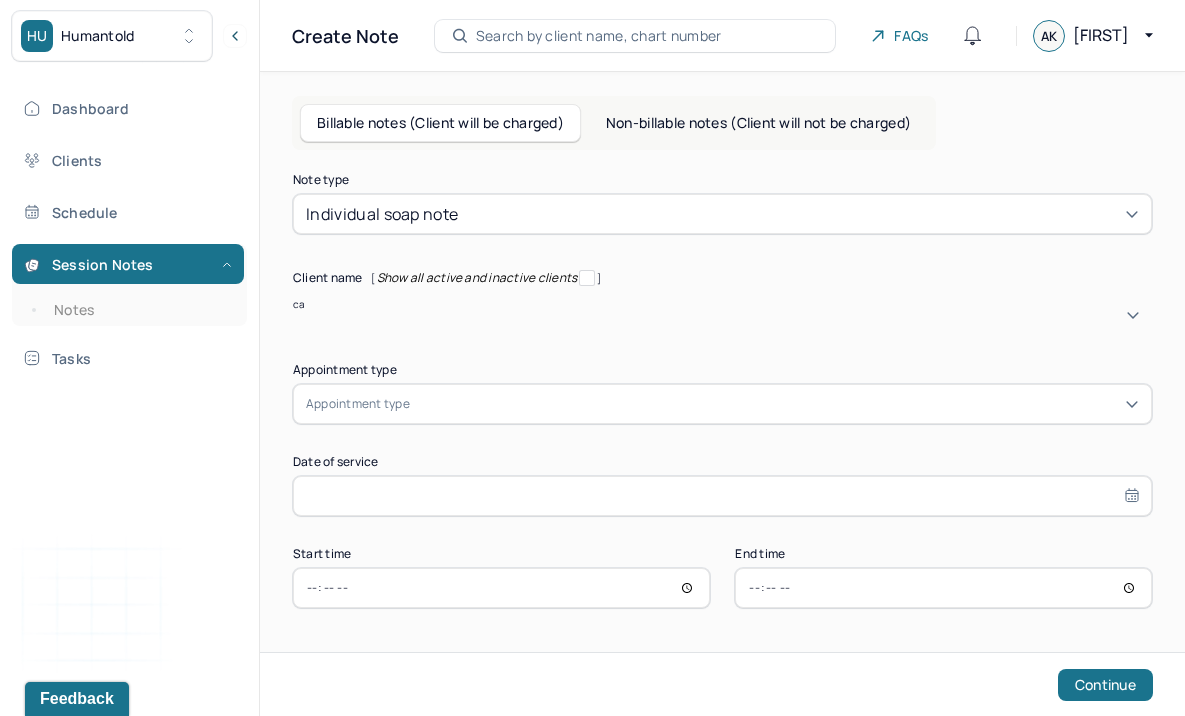 type on "car" 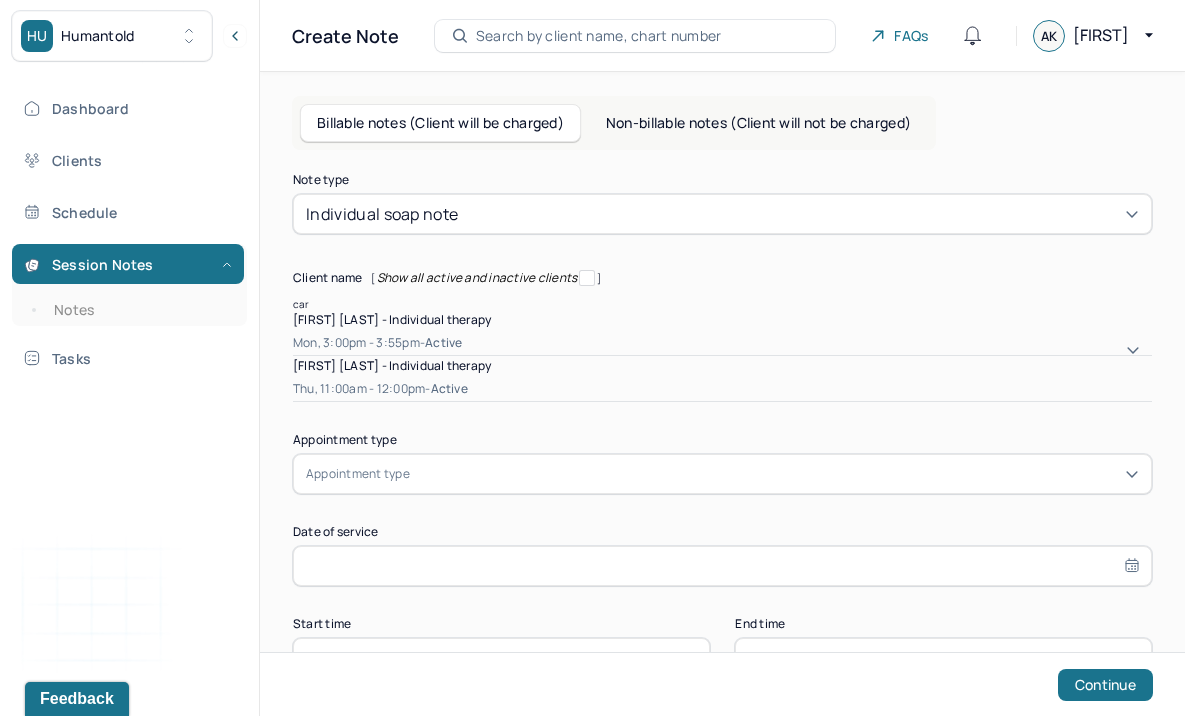 click on "Mon, 3:00pm - 3:55pm  -  active" at bounding box center [722, 343] 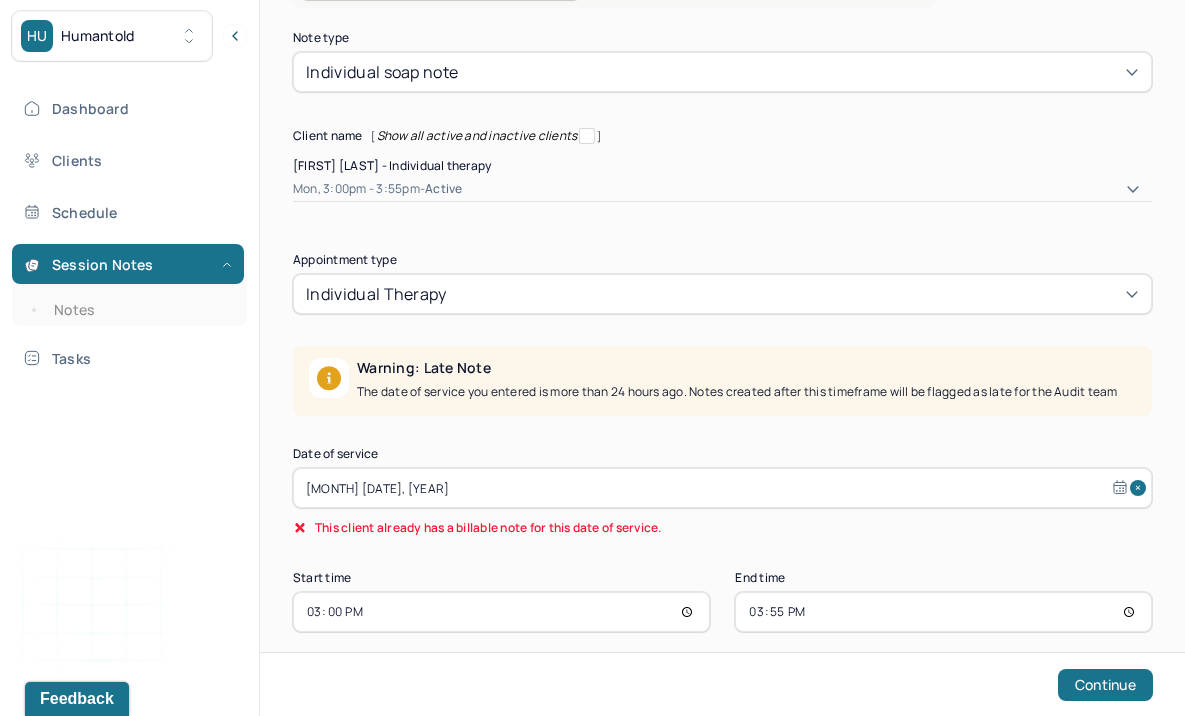 scroll, scrollTop: 145, scrollLeft: 0, axis: vertical 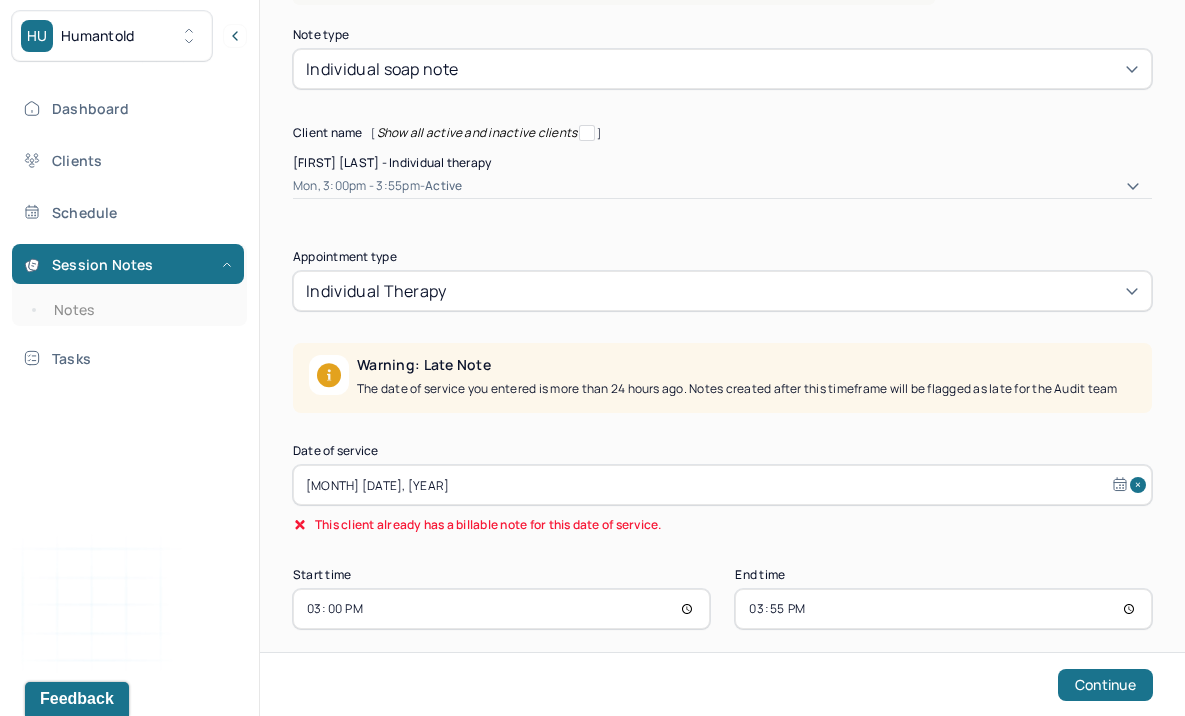 click on "[MONTH] [DATE], [YEAR]" at bounding box center (722, 485) 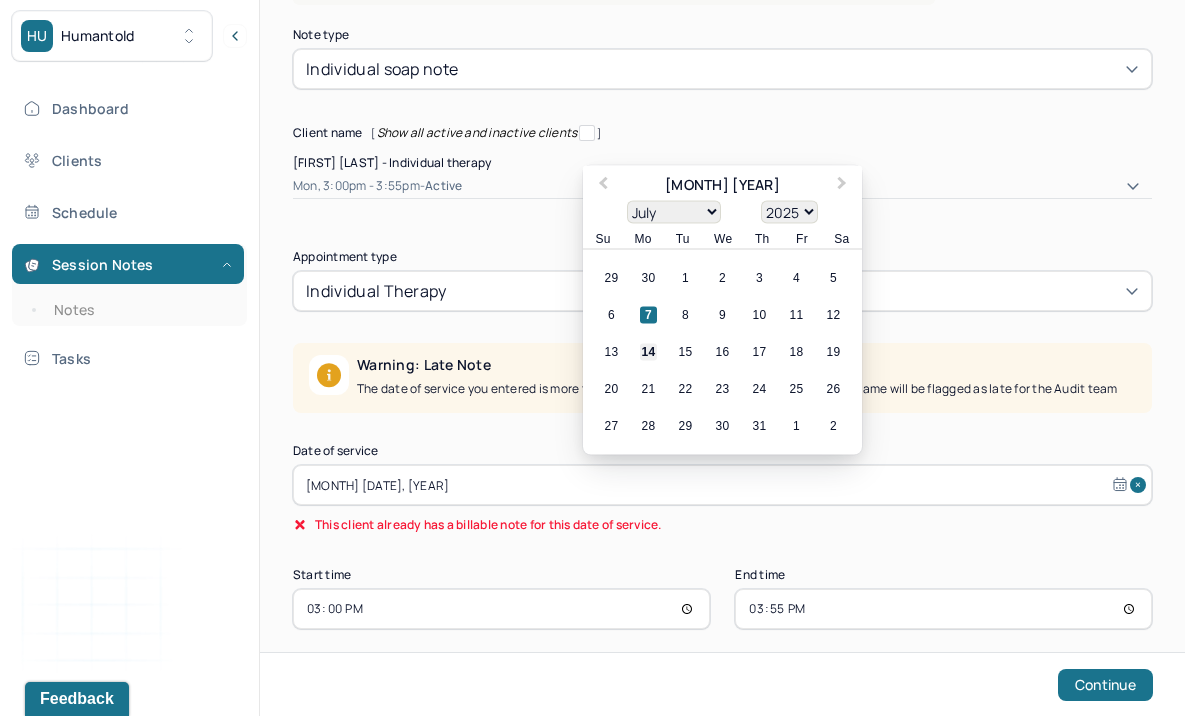 click on "14" at bounding box center (648, 352) 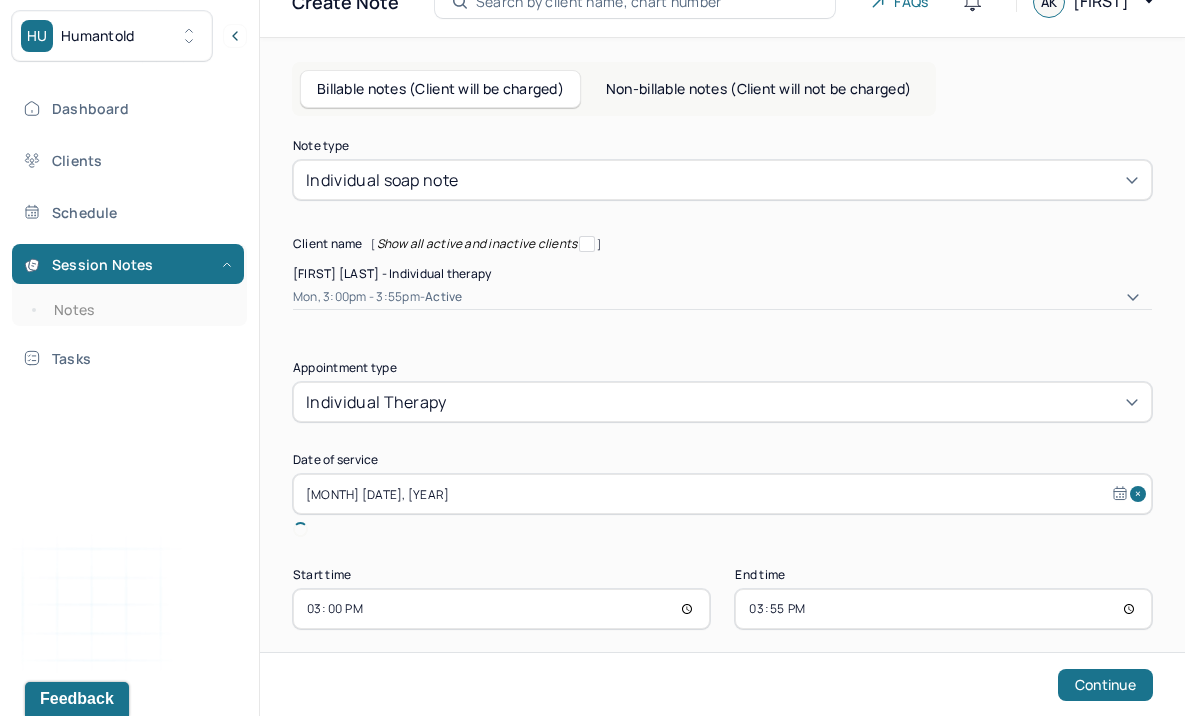 scroll, scrollTop: 11, scrollLeft: 0, axis: vertical 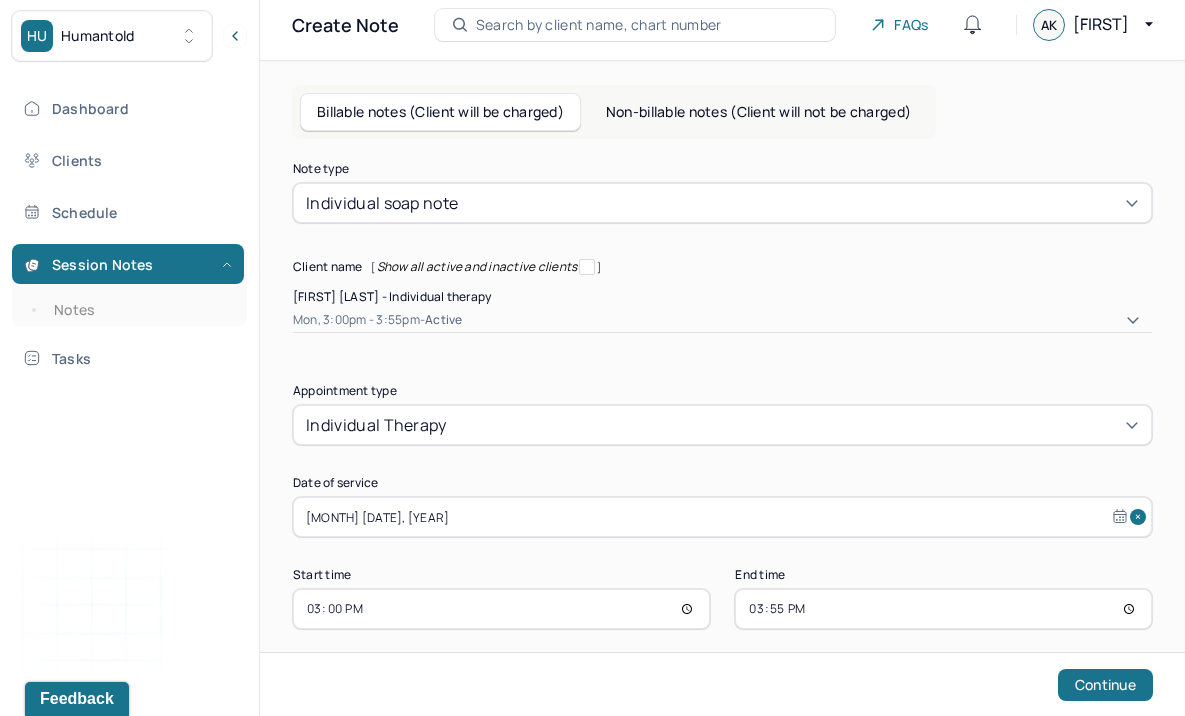 click on "15:55" at bounding box center (943, 609) 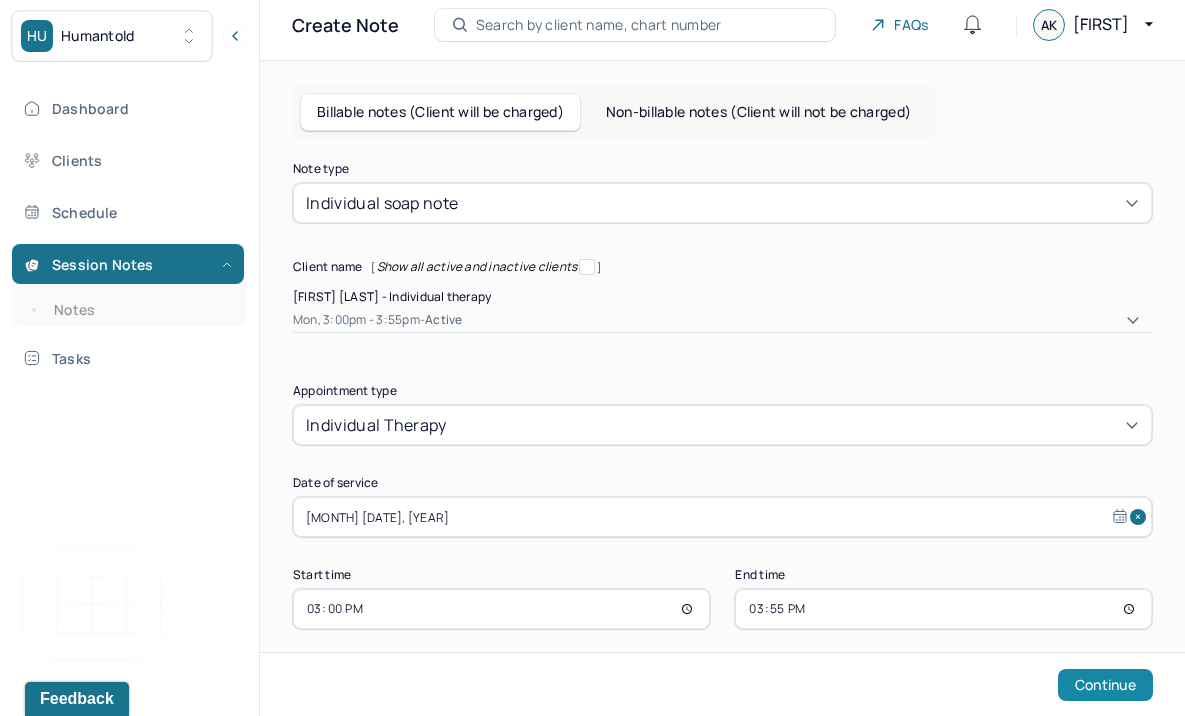 click on "Continue" at bounding box center (1105, 685) 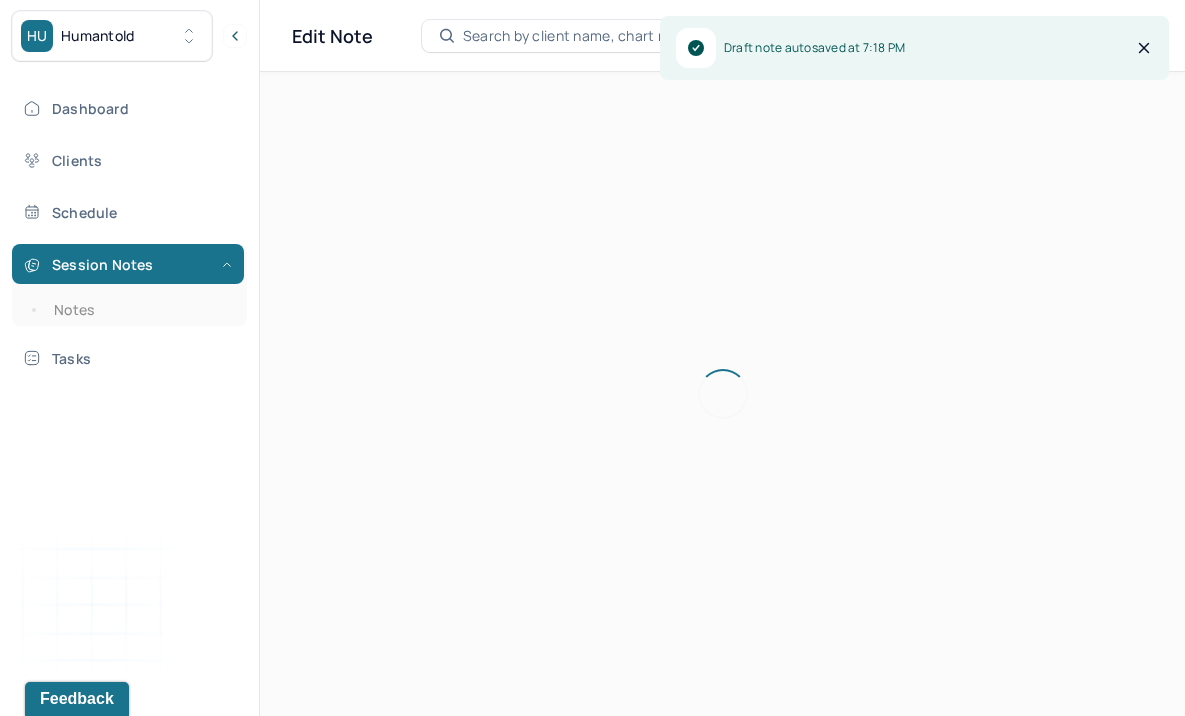 scroll, scrollTop: 0, scrollLeft: 0, axis: both 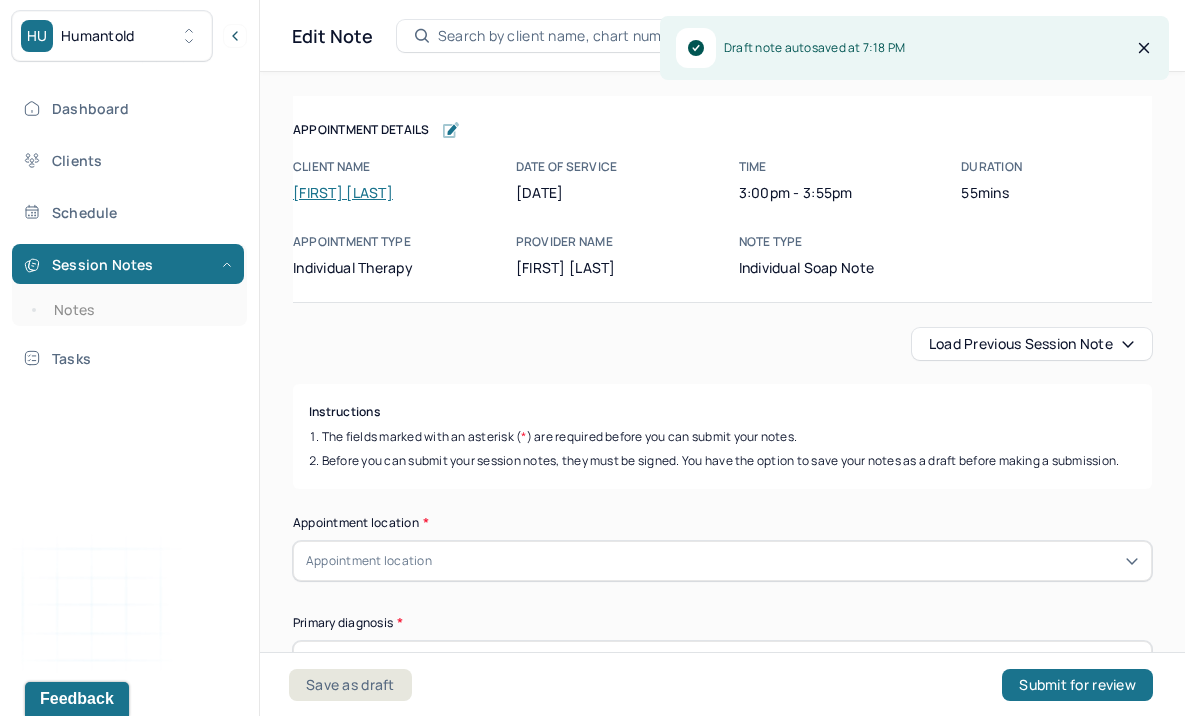 click on "Load previous session note" at bounding box center [1032, 344] 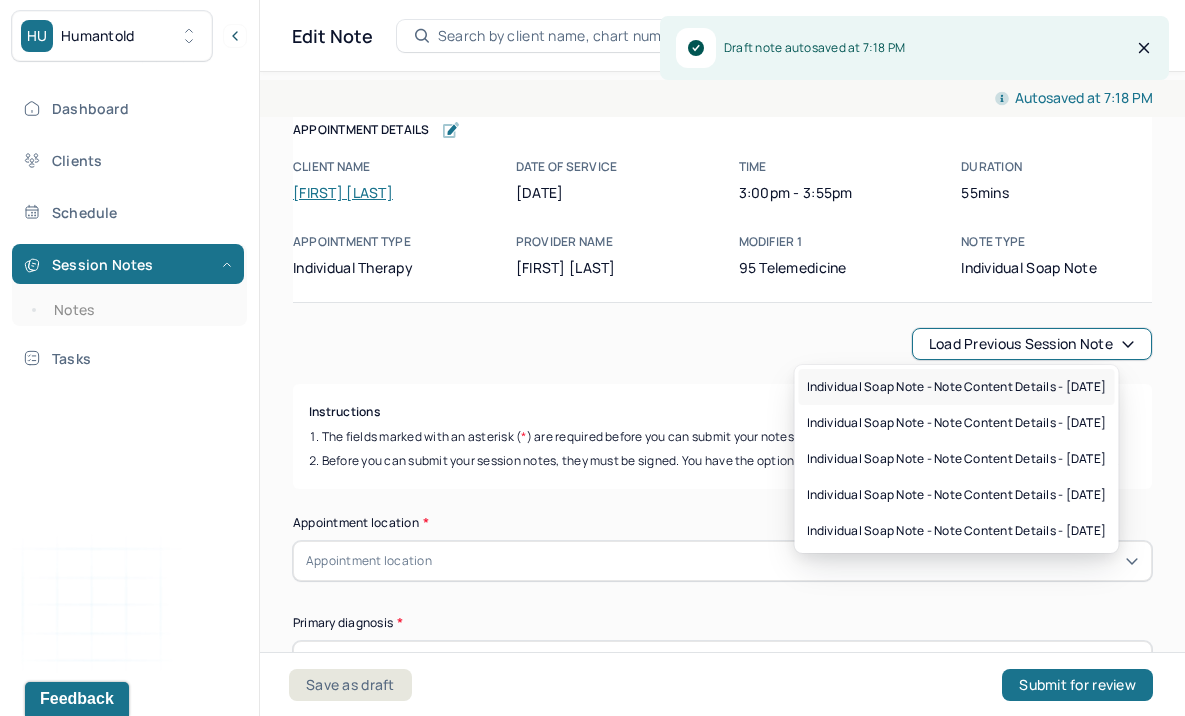 click on "Individual soap note   - Note content Details -   [DATE]" at bounding box center [957, 387] 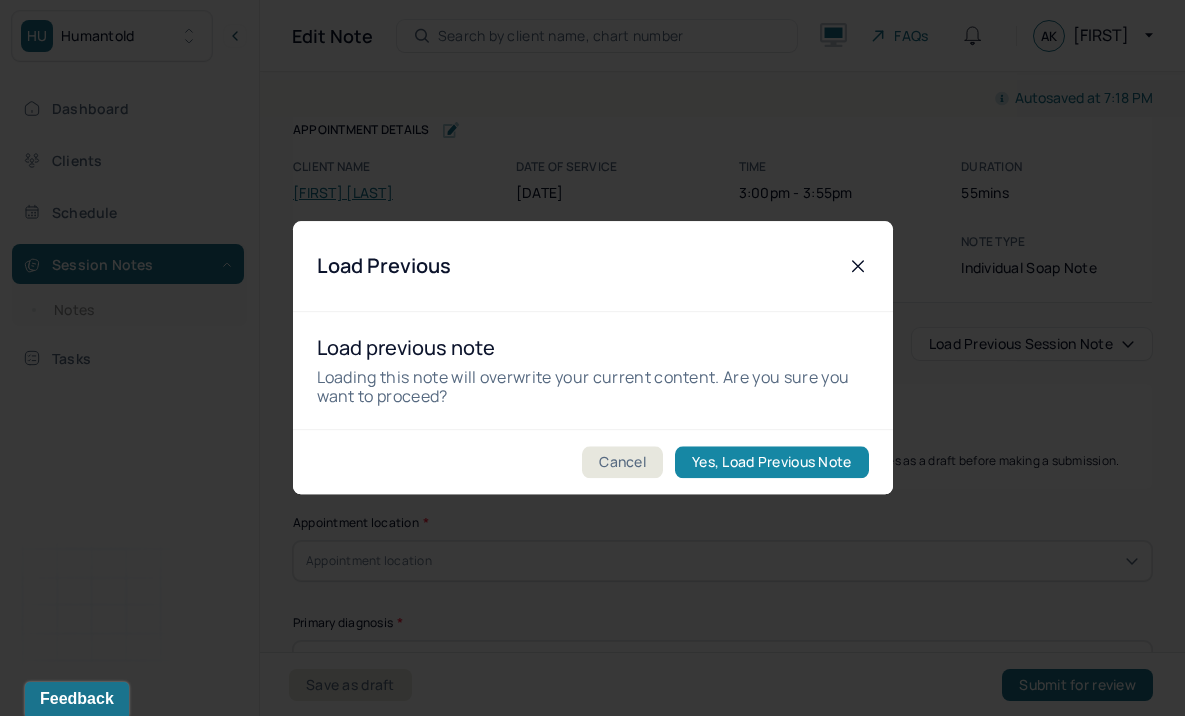 click on "Yes, Load Previous Note" at bounding box center (771, 463) 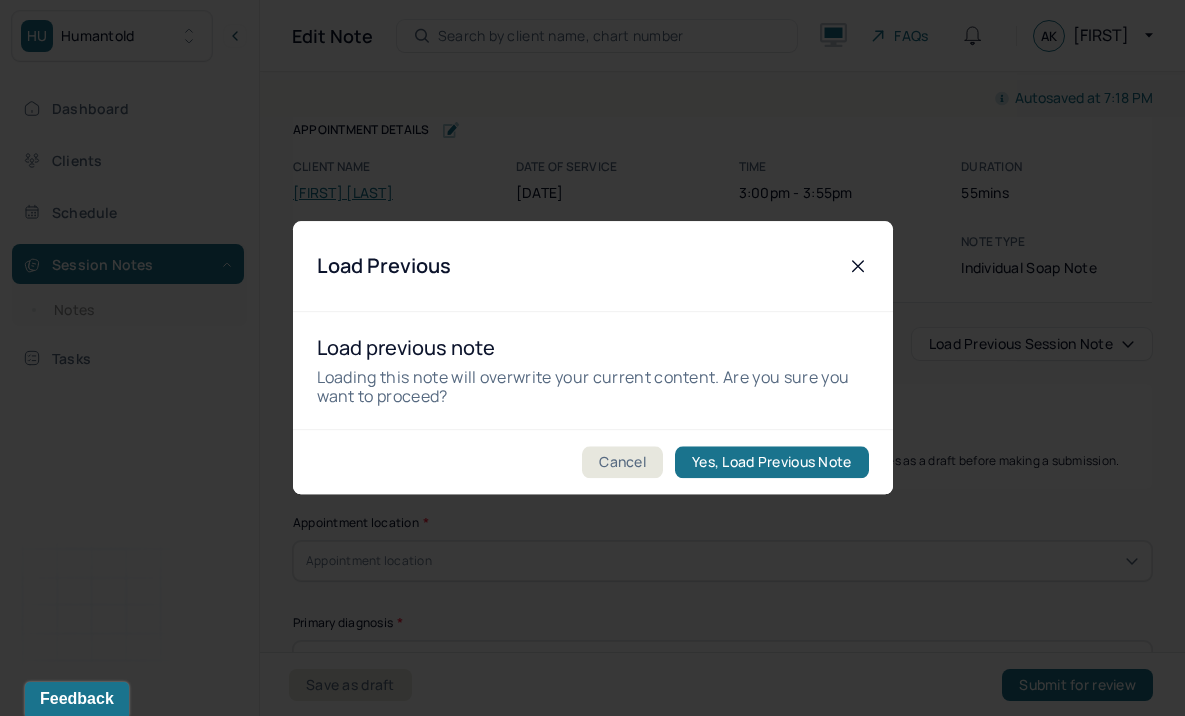 type on "The client presented with emotional states including irritability, feeling overwhelmed, and anxiety. She remained actively engaged in the session, communicated rapidly, and maintained consistent eye contact." 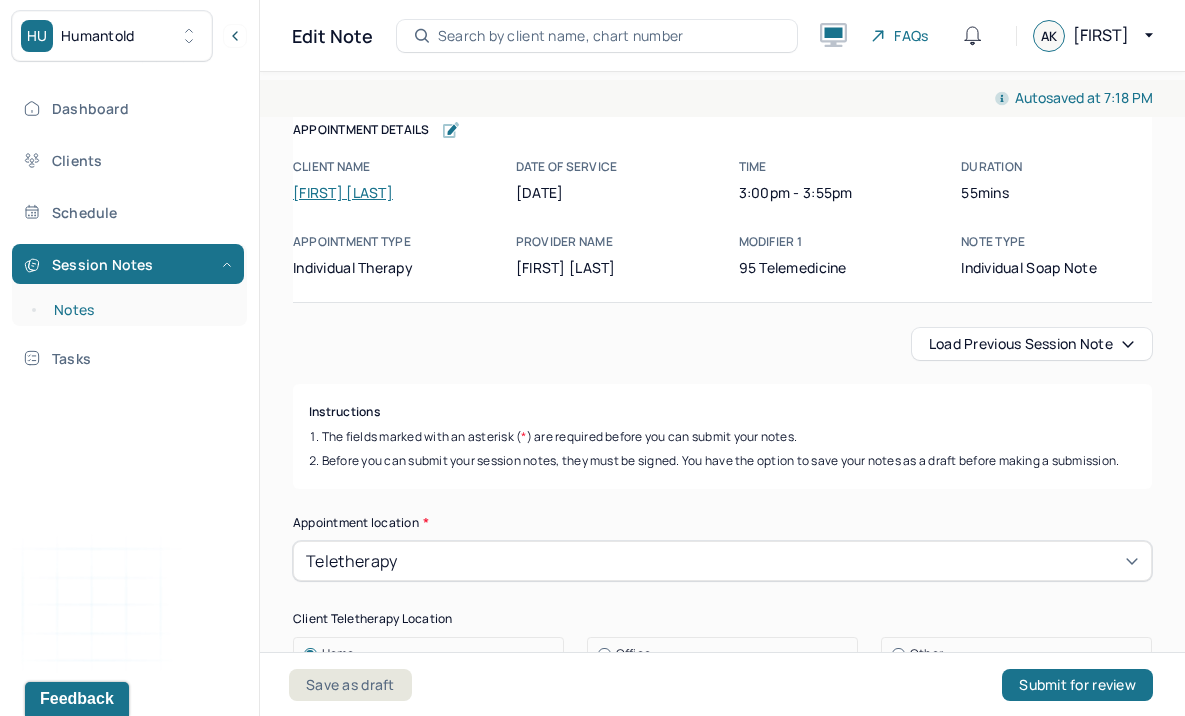 click on "Notes" at bounding box center (139, 310) 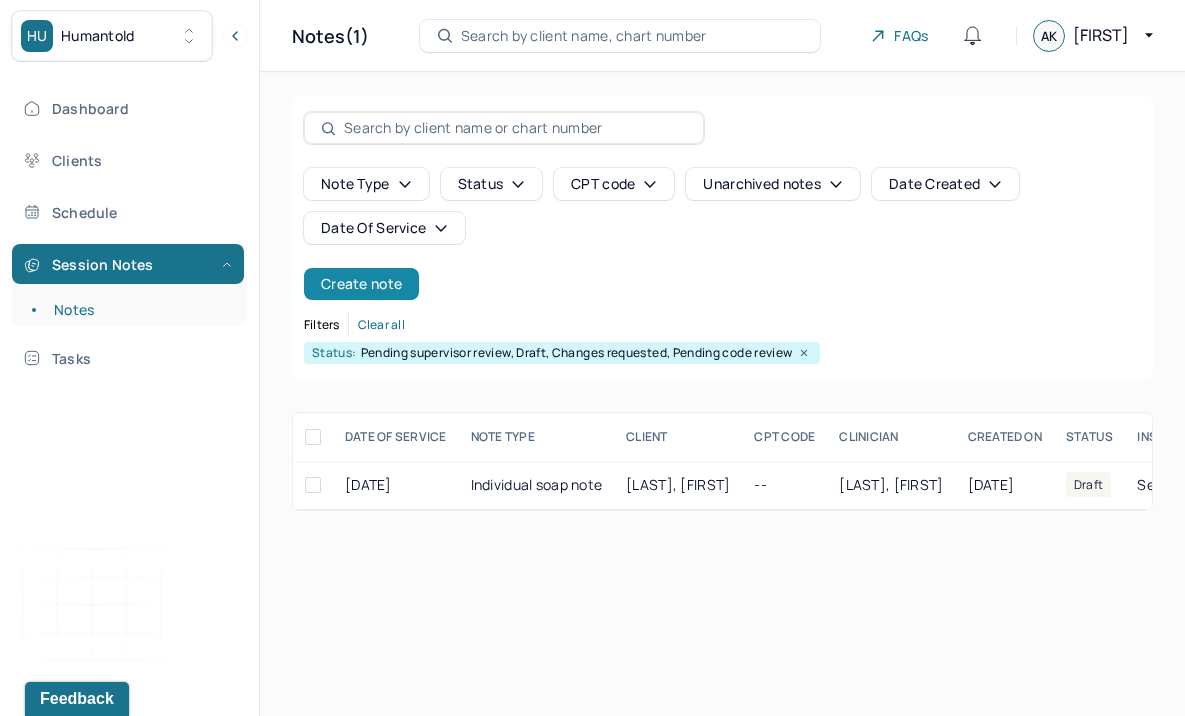 click on "Create note" at bounding box center (361, 284) 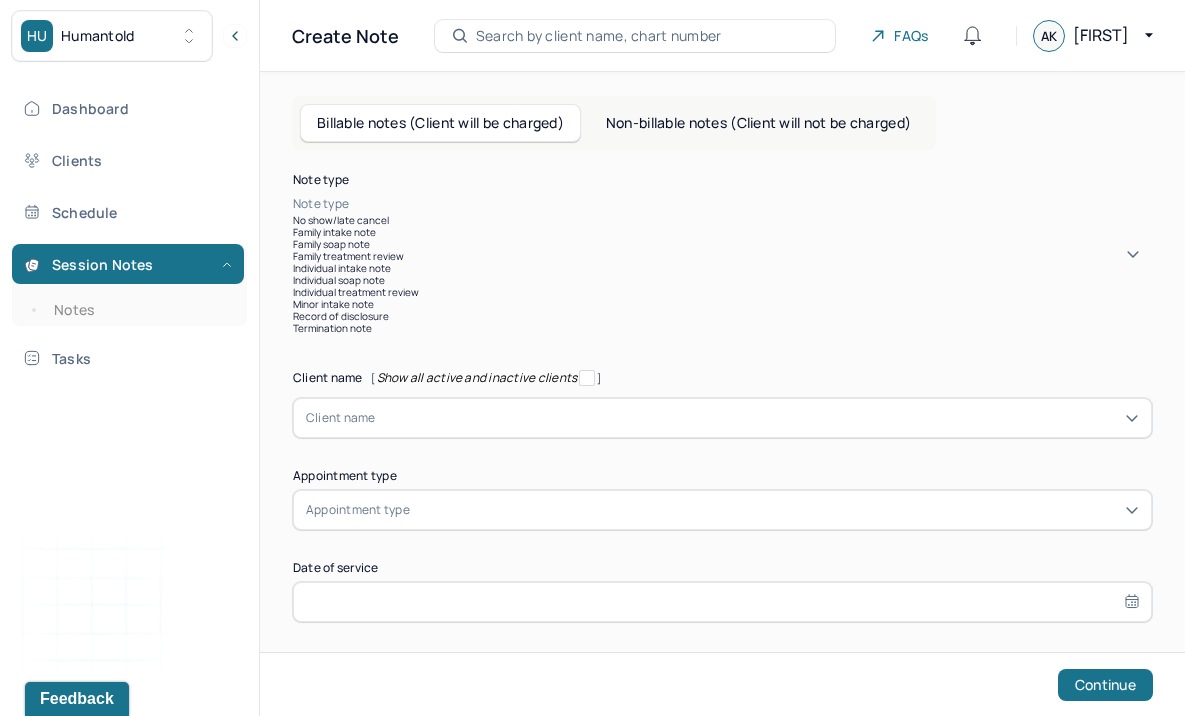 click at bounding box center [752, 204] 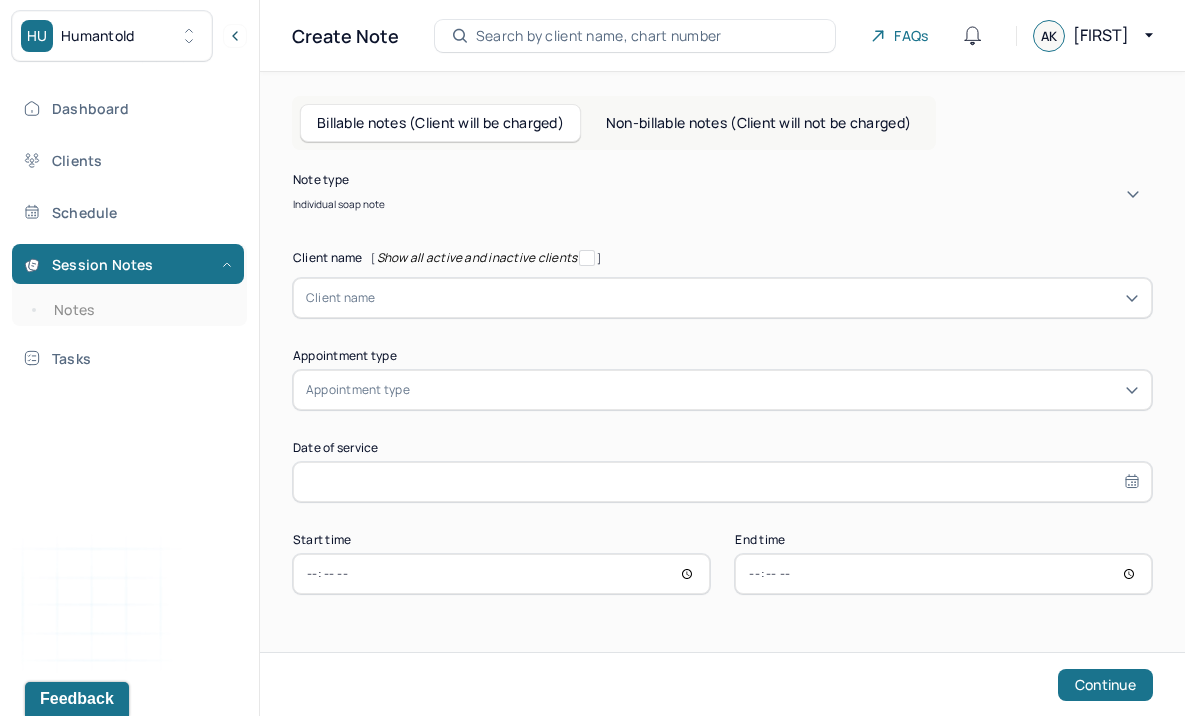 click at bounding box center [757, 298] 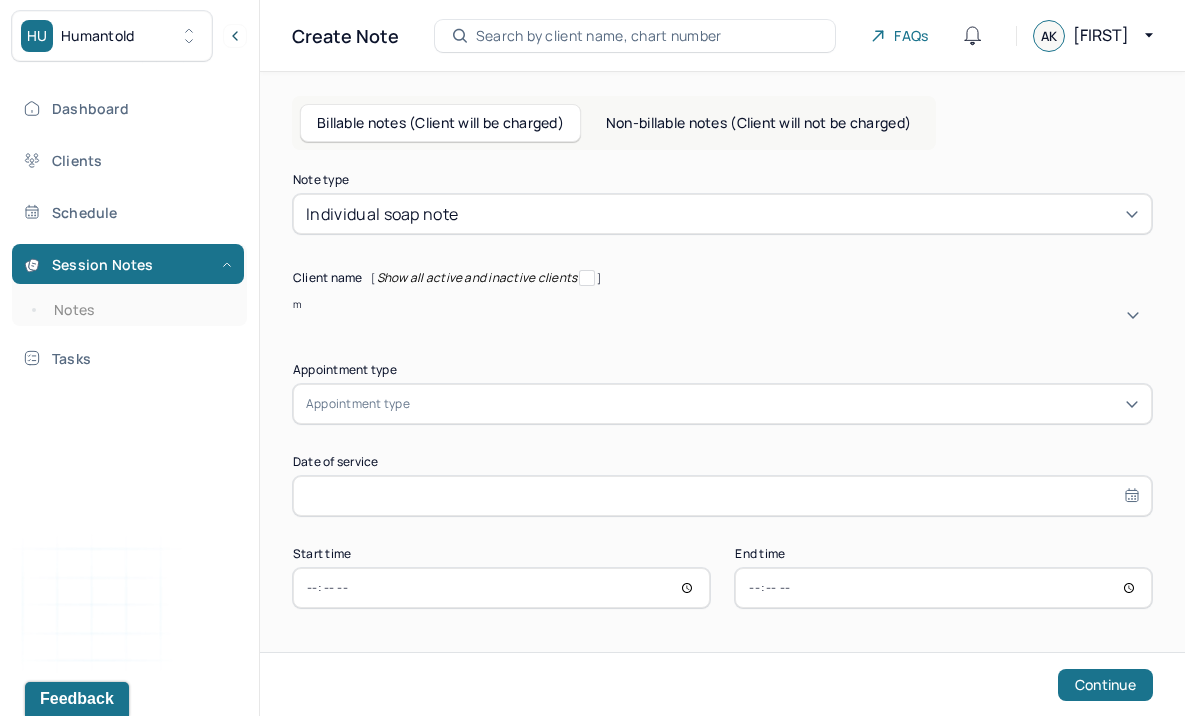 type on "ma" 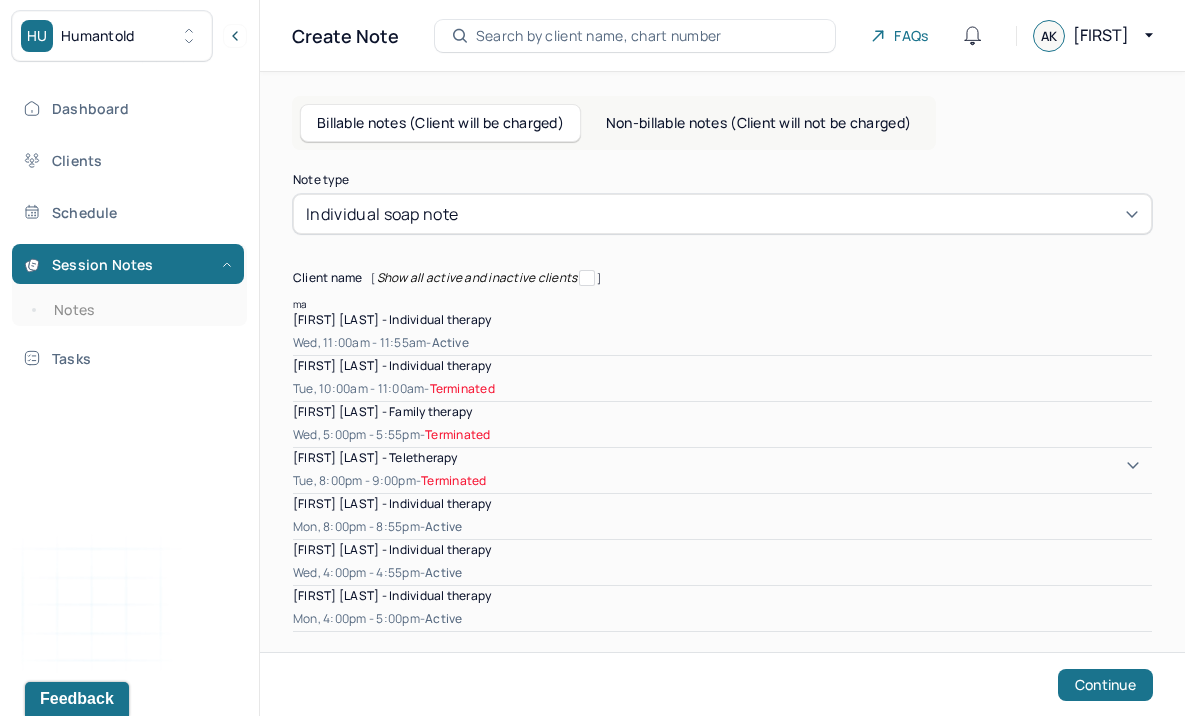 scroll, scrollTop: 146, scrollLeft: 0, axis: vertical 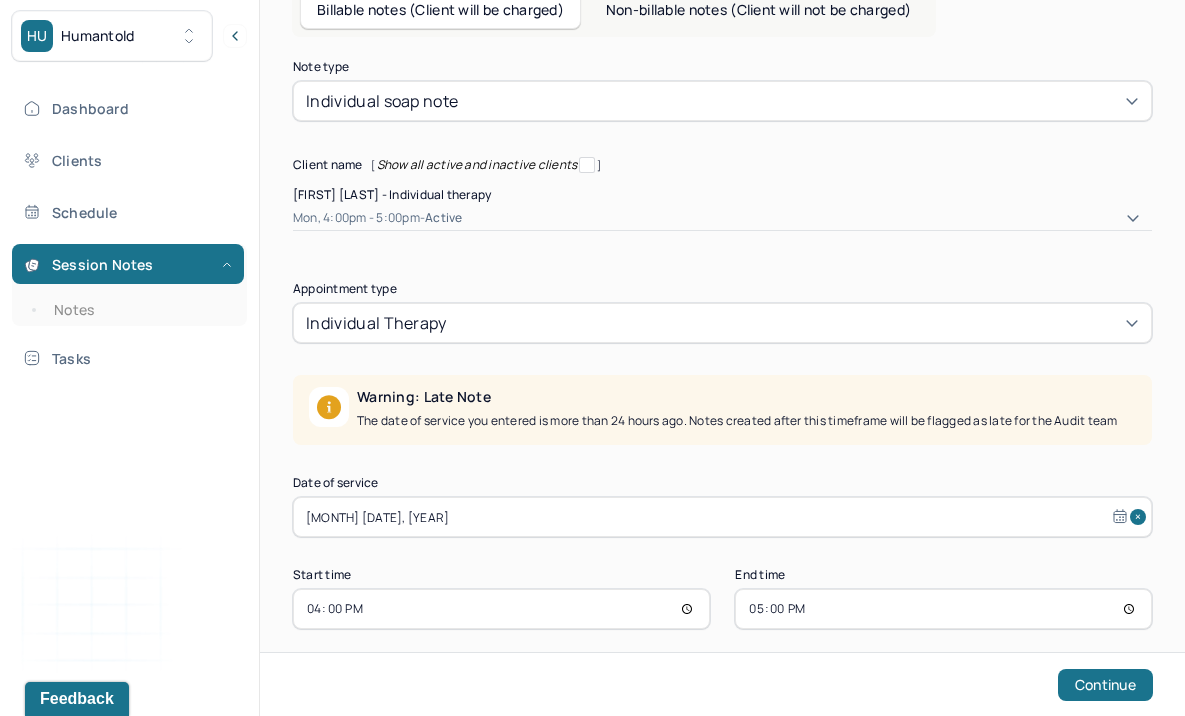 select on "6" 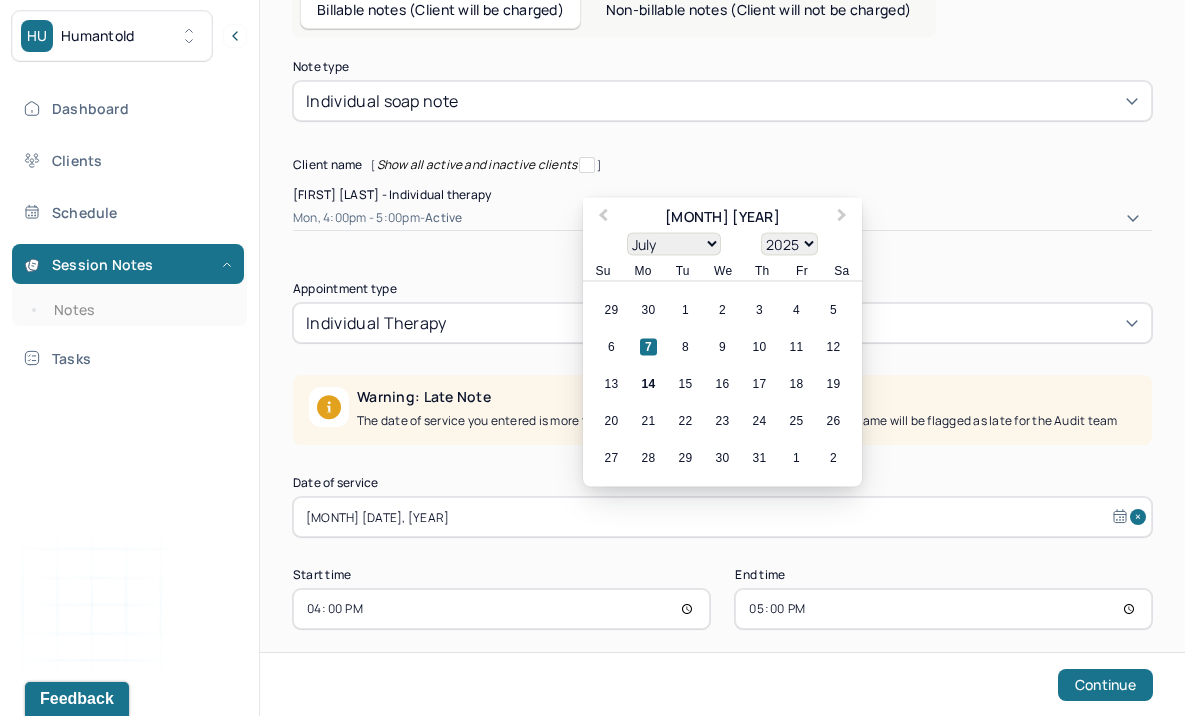 click on "[MONTH] [DATE], [YEAR]" at bounding box center [722, 517] 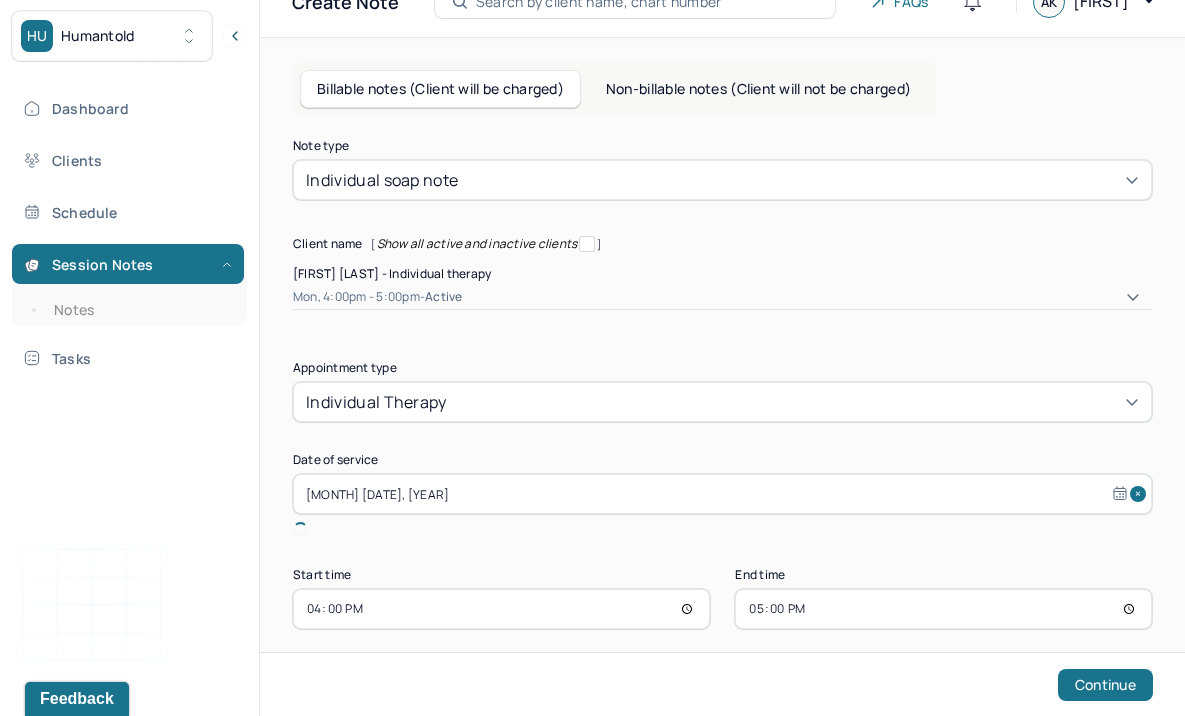 scroll, scrollTop: 11, scrollLeft: 0, axis: vertical 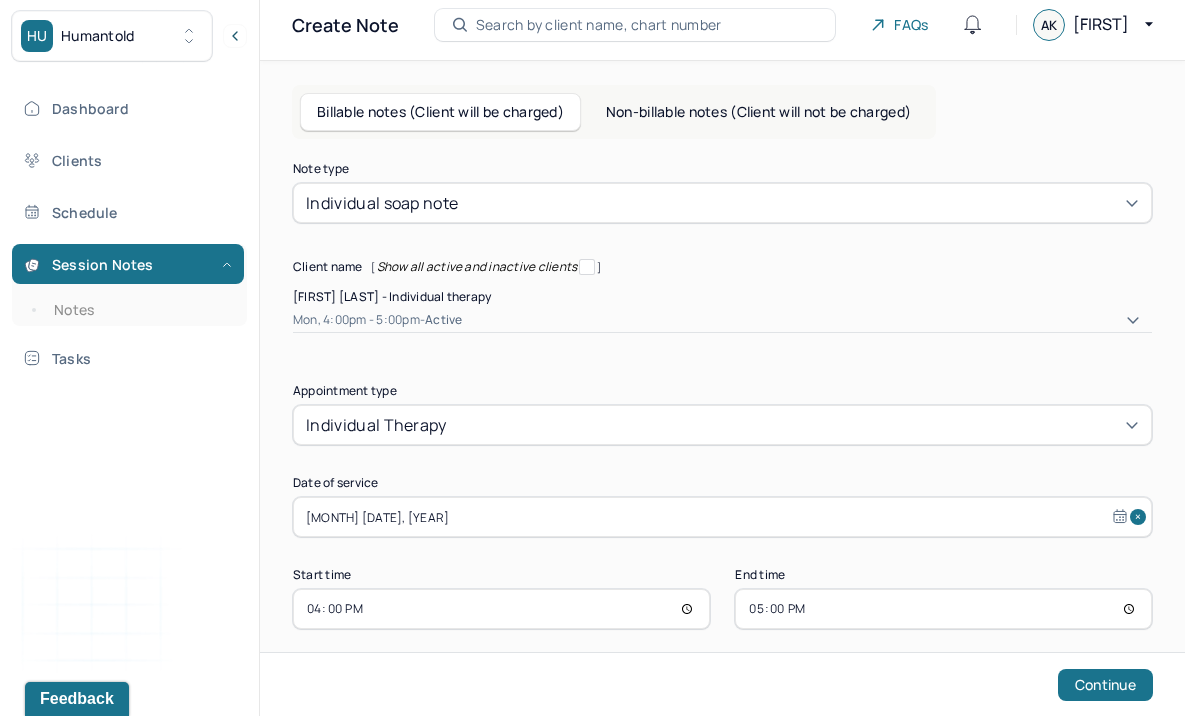 click on "17:00" at bounding box center [943, 609] 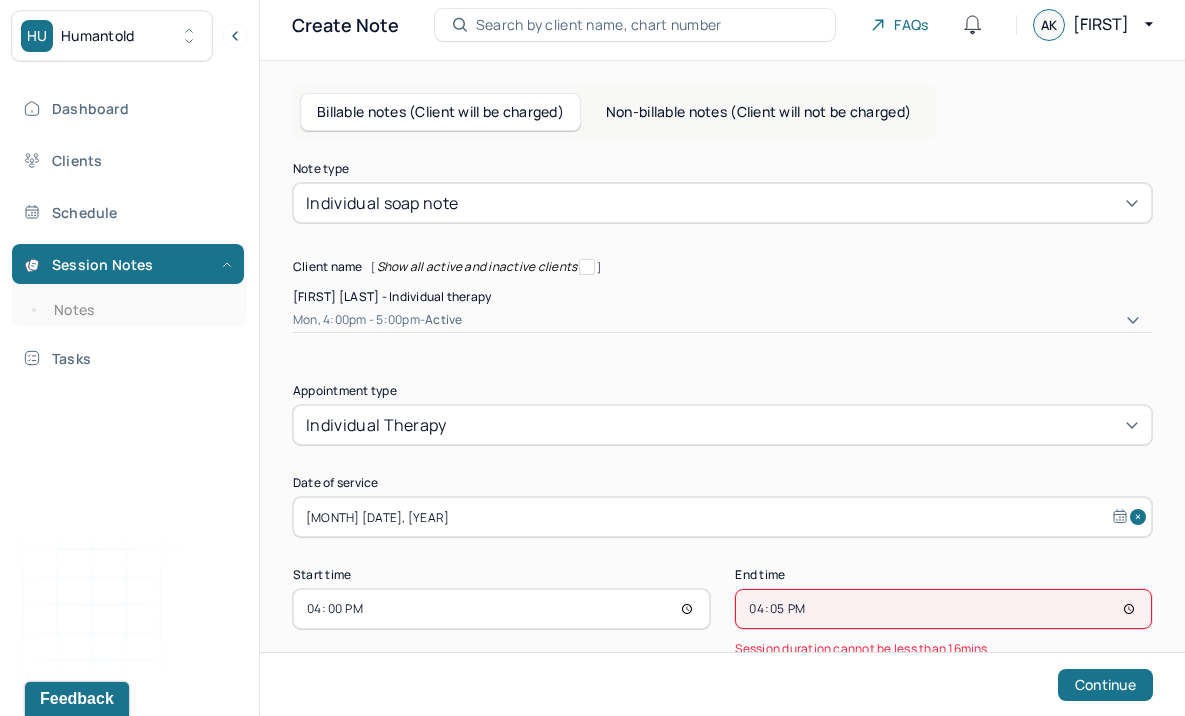 type on "16:55" 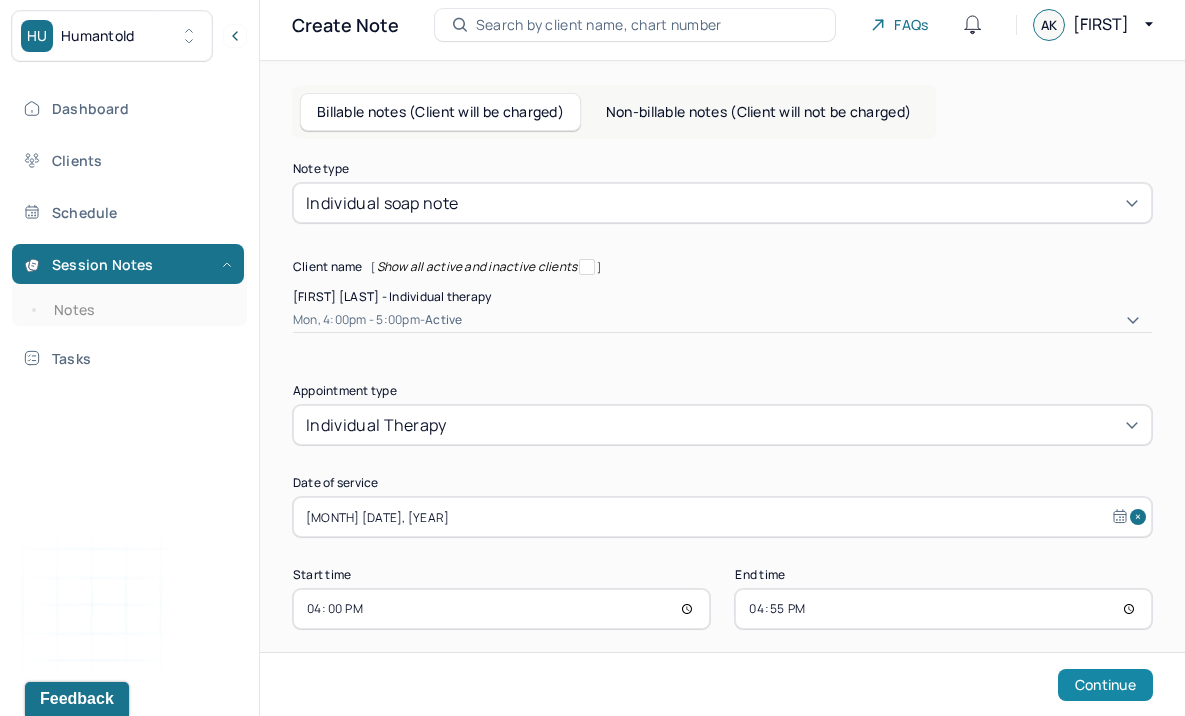 click on "Continue" at bounding box center [1105, 685] 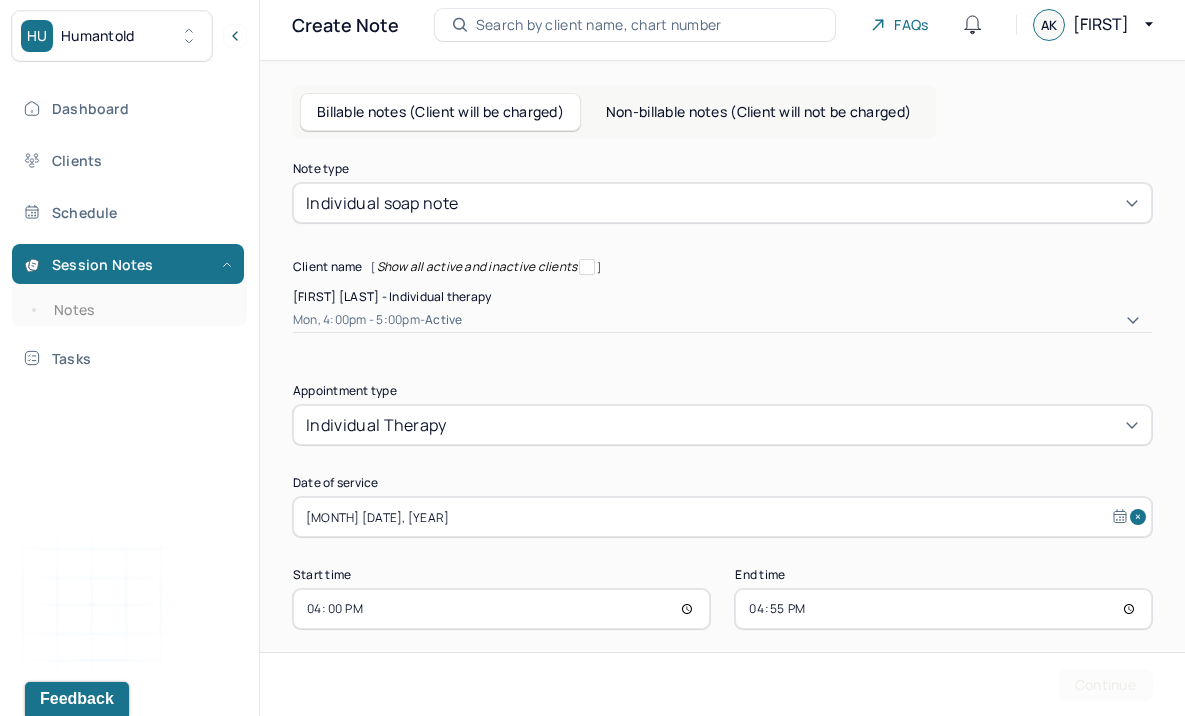 scroll, scrollTop: 0, scrollLeft: 0, axis: both 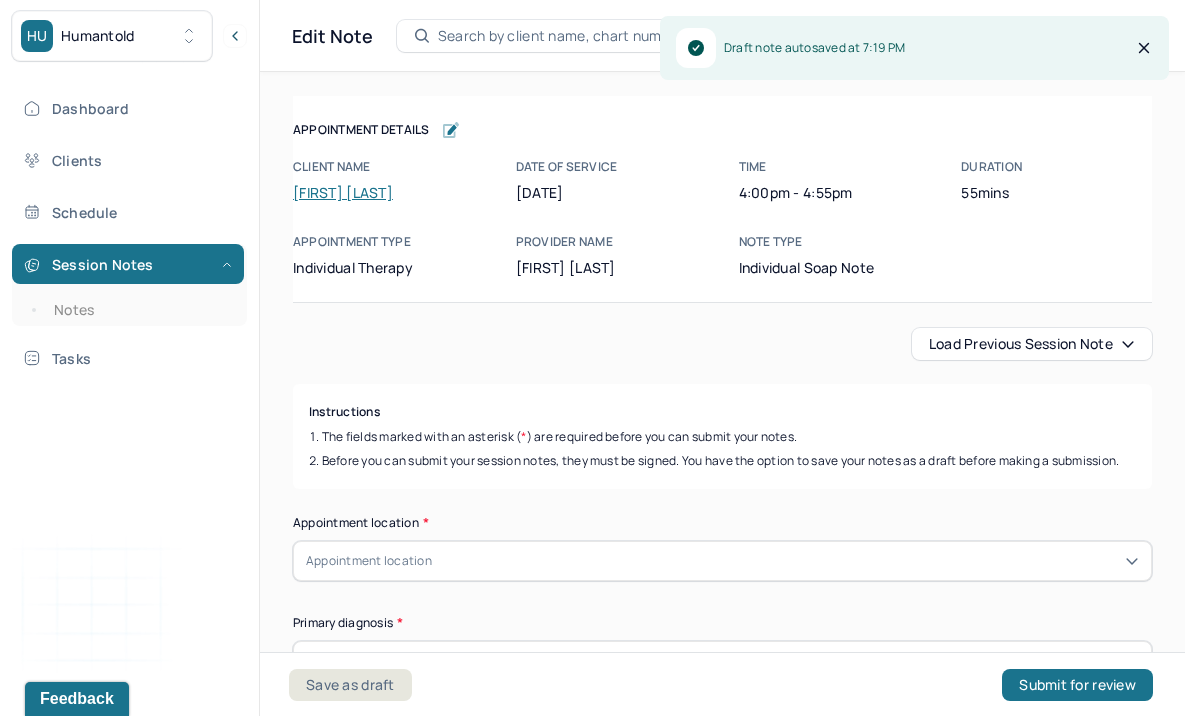 click on "Load previous session note" at bounding box center (1032, 344) 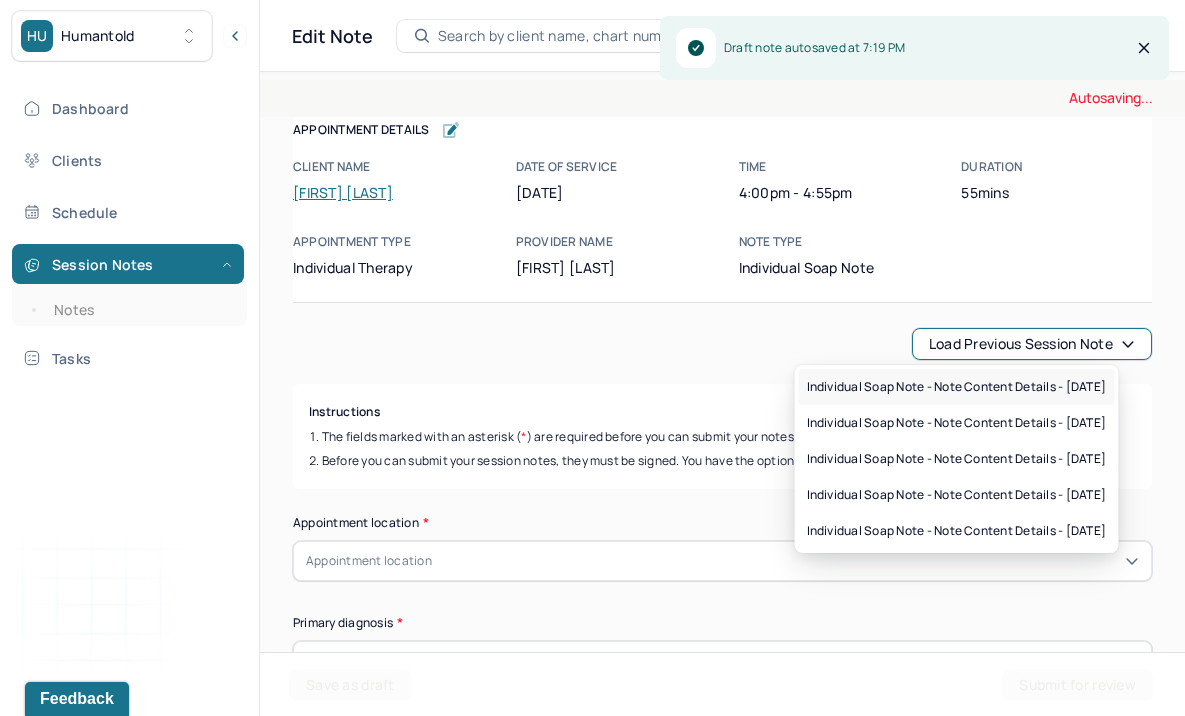 click on "Individual soap note   - Note content Details -   [DATE]" at bounding box center [957, 387] 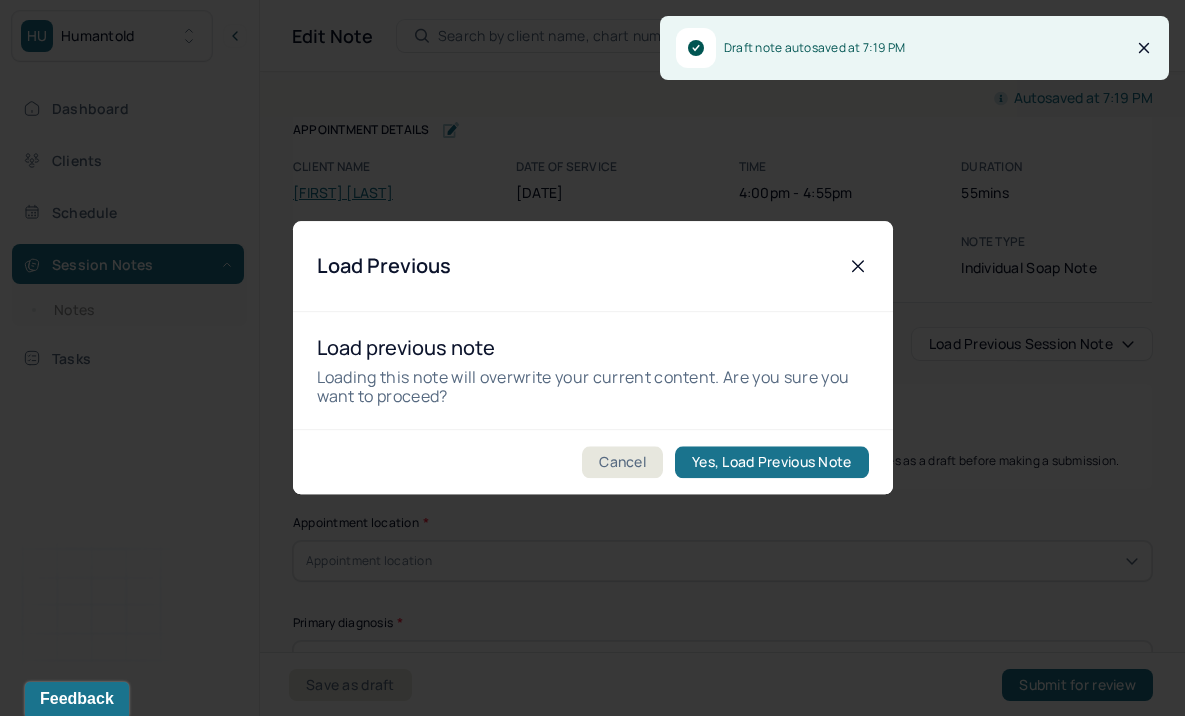 click on "Yes, Load Previous Note" at bounding box center [771, 463] 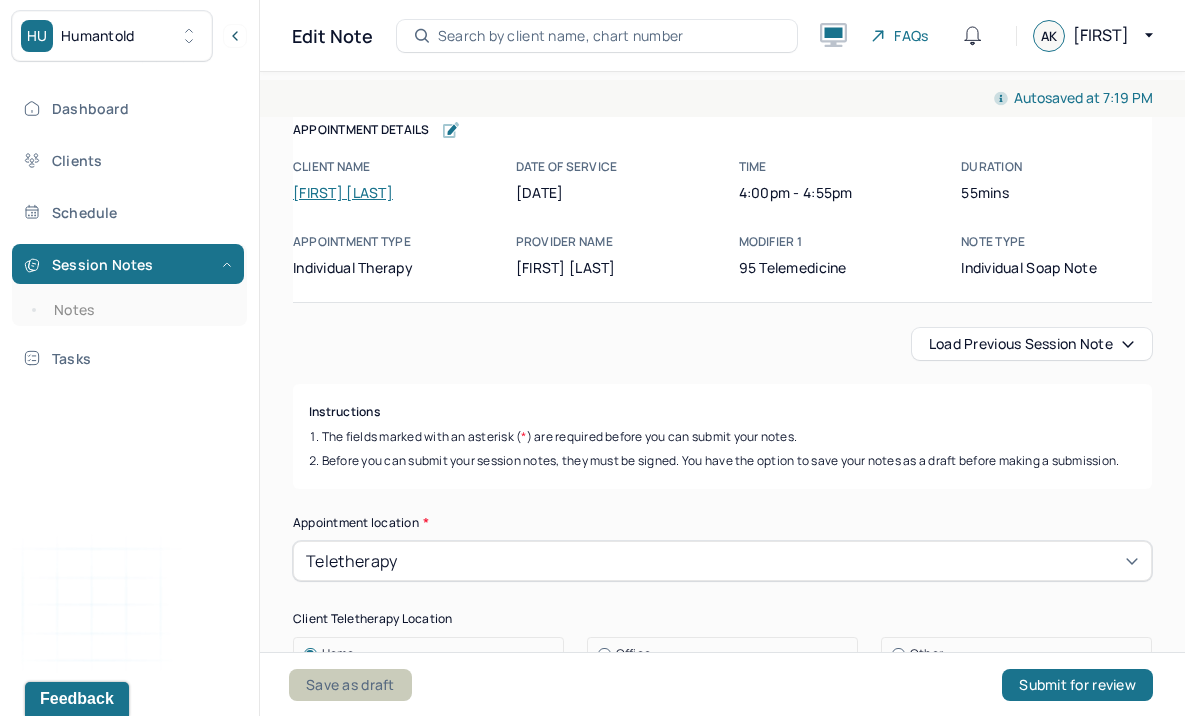 click on "Save as draft" at bounding box center [350, 685] 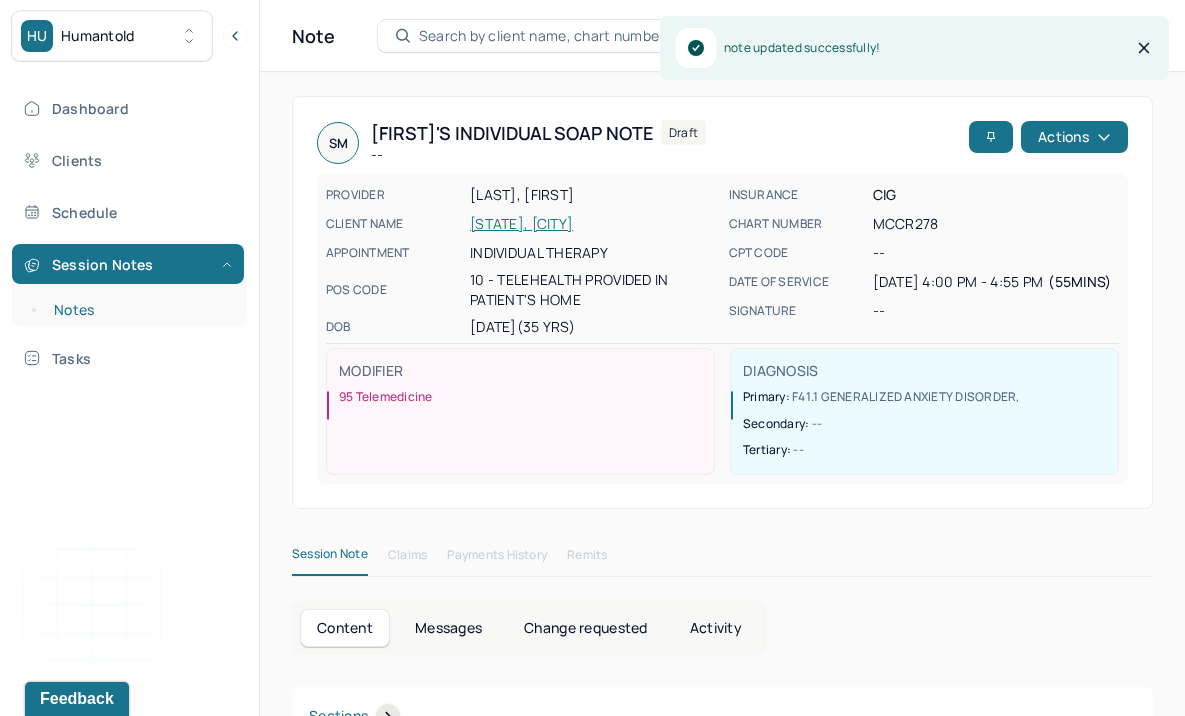 click on "Notes" at bounding box center [139, 310] 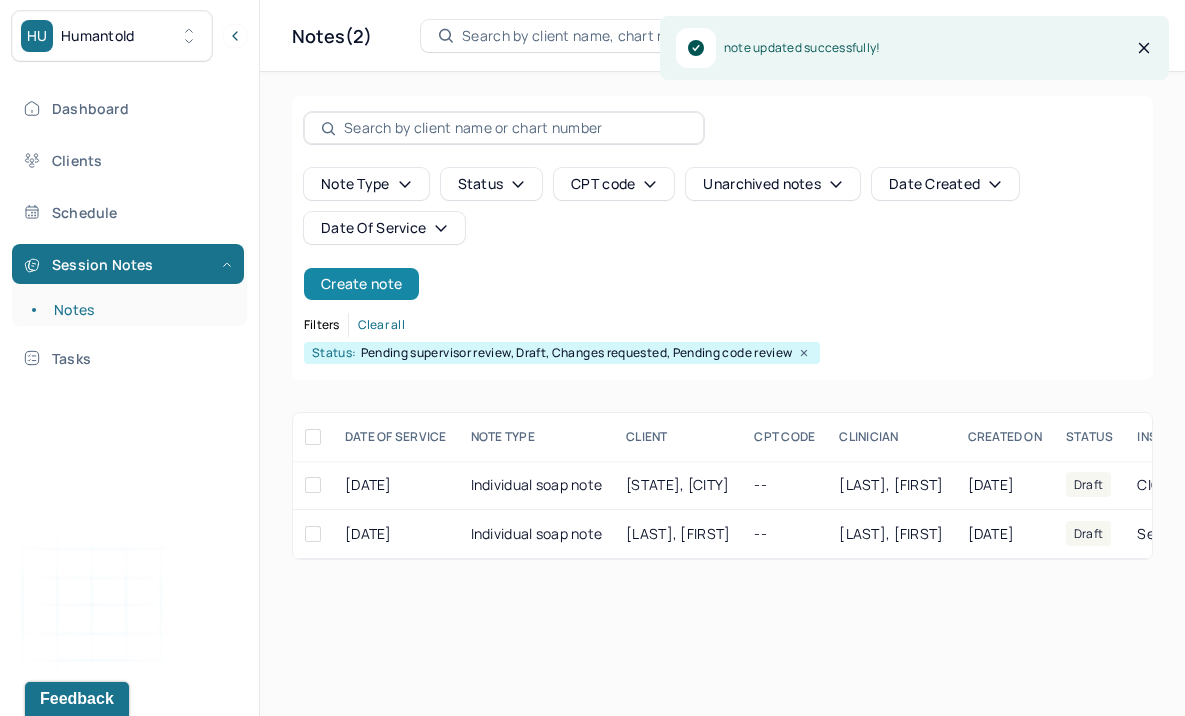 click on "Create note" at bounding box center [361, 284] 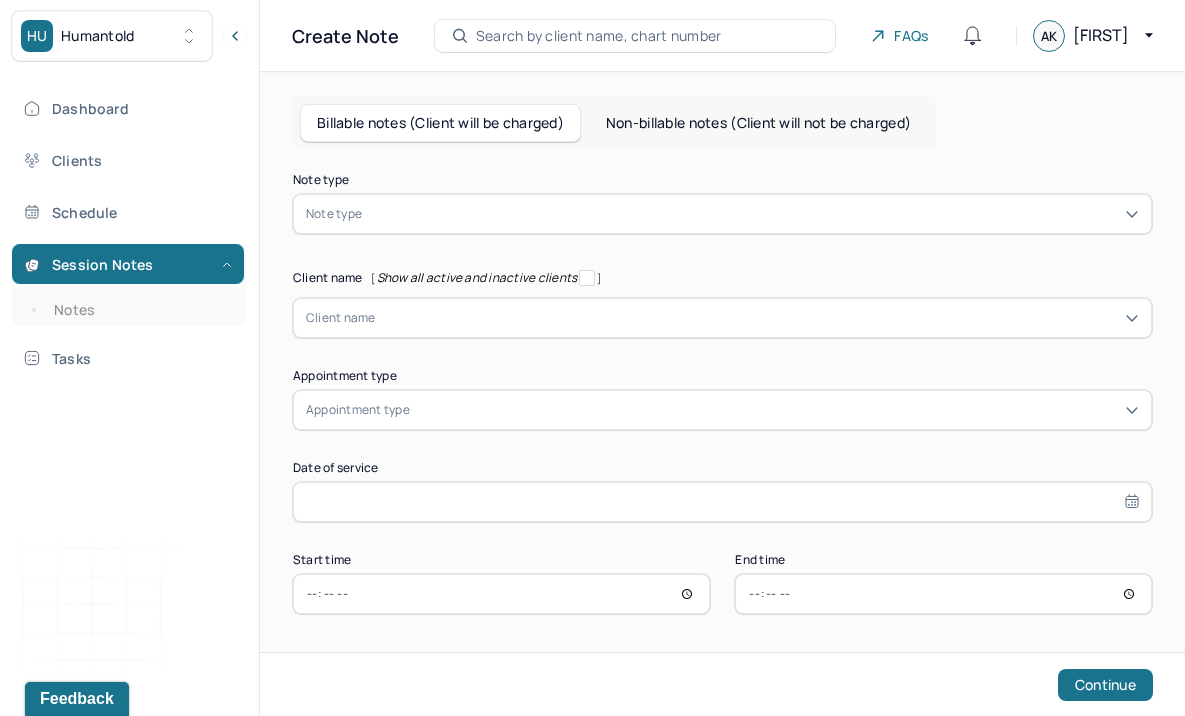 click at bounding box center [752, 214] 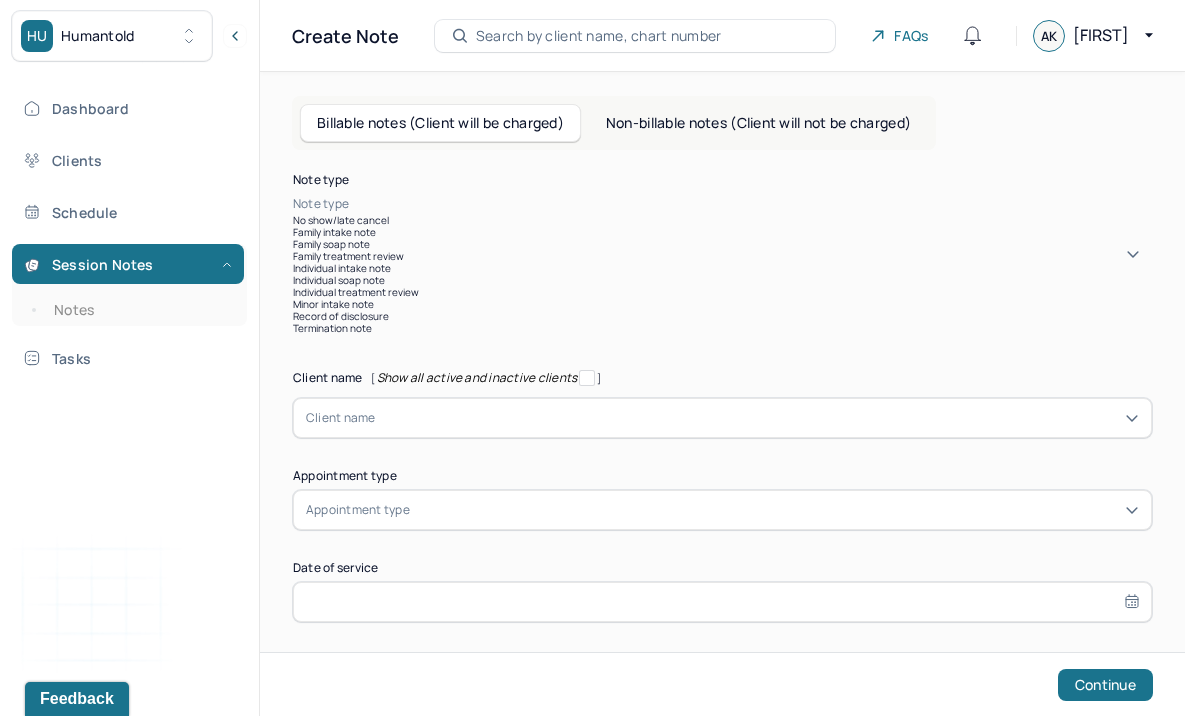 click on "Individual soap note" at bounding box center [722, 280] 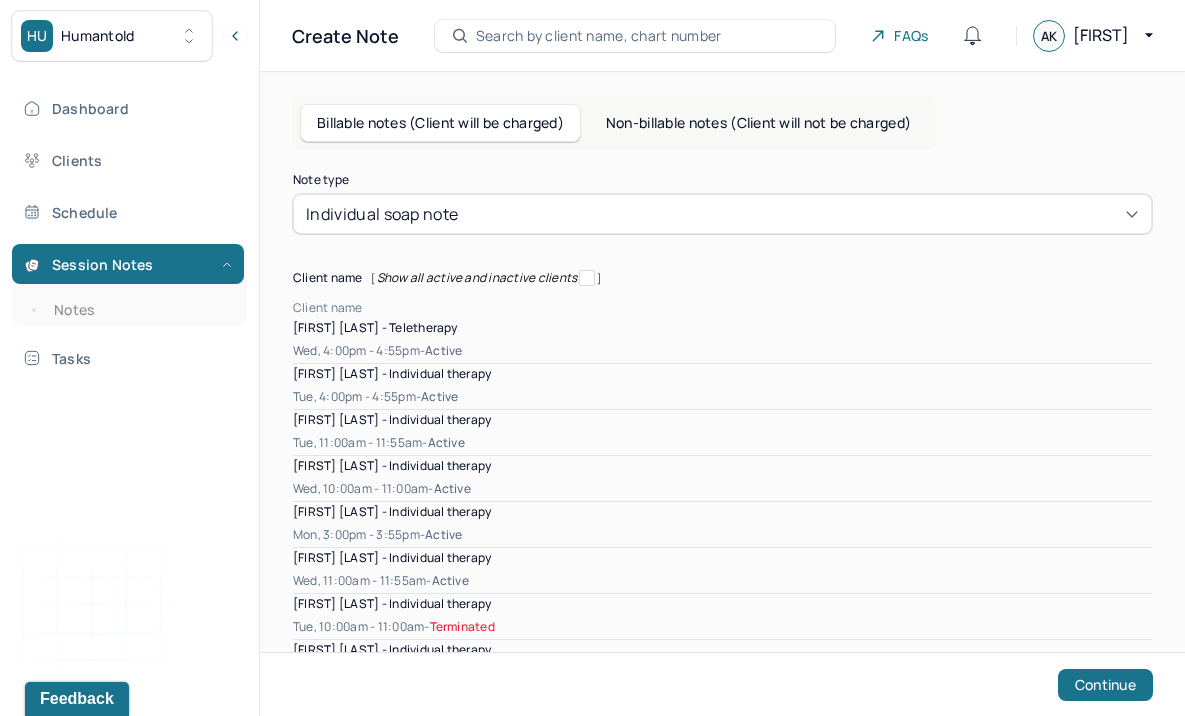 click on "Client name" at bounding box center (328, 308) 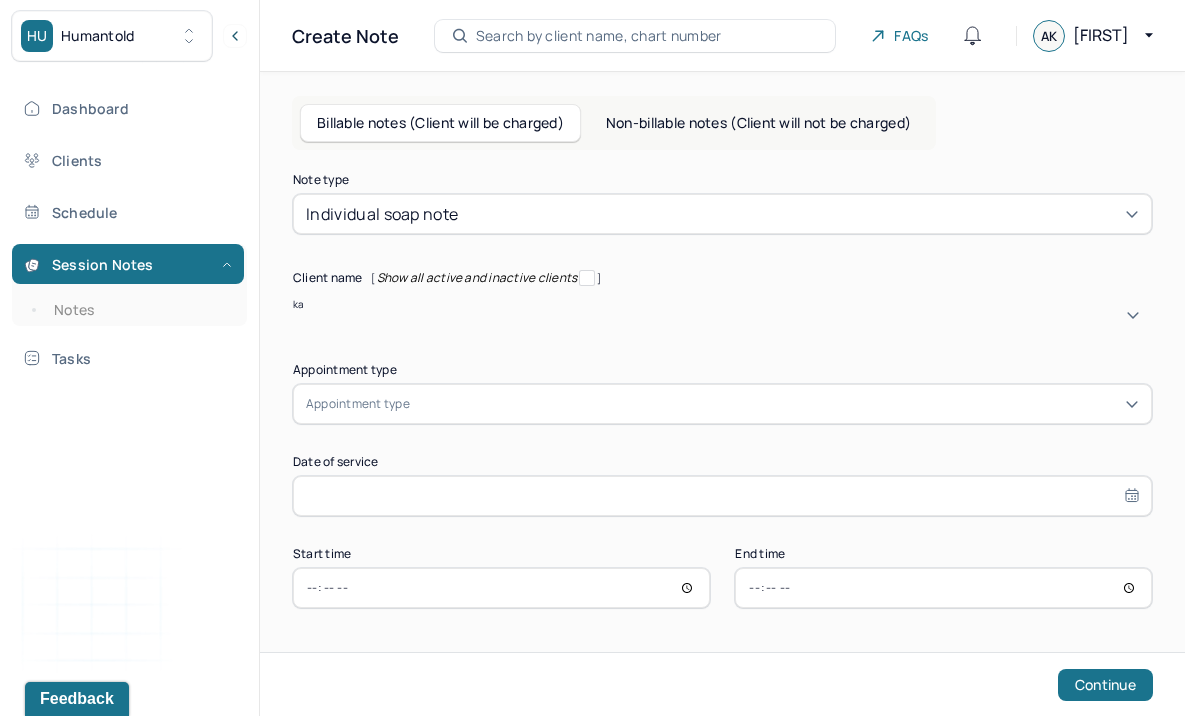 type on "kay" 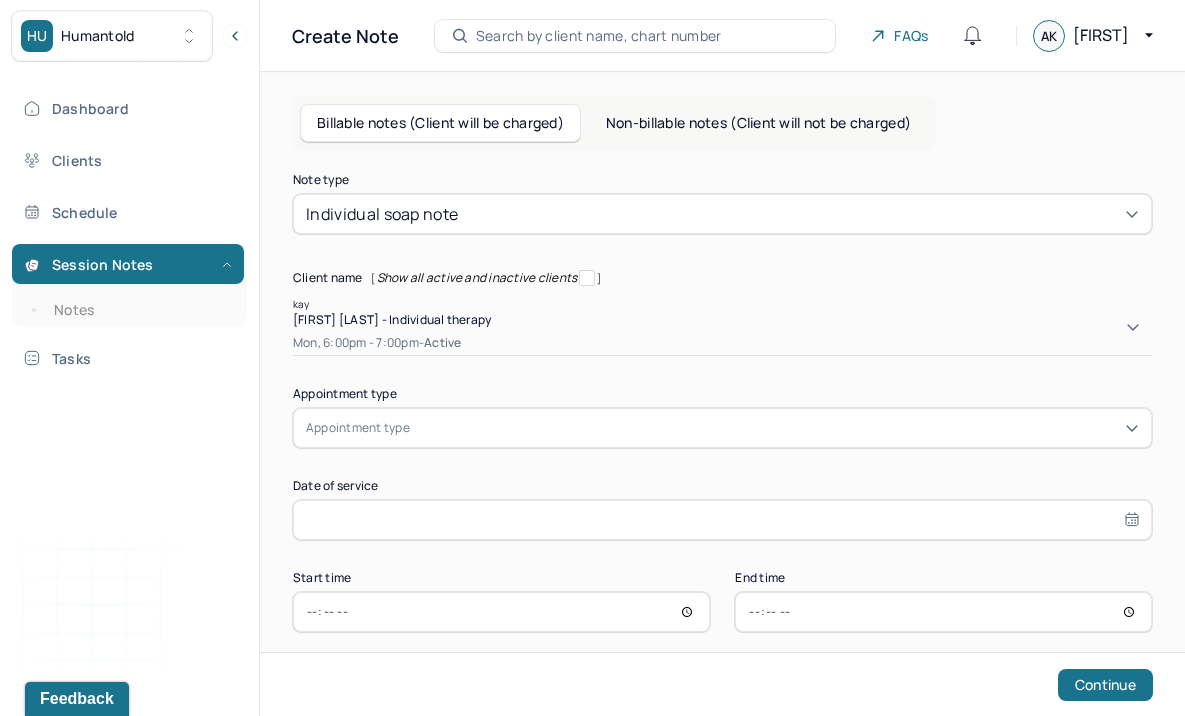click on "[FIRST] [LAST] - Individual therapy" at bounding box center [392, 319] 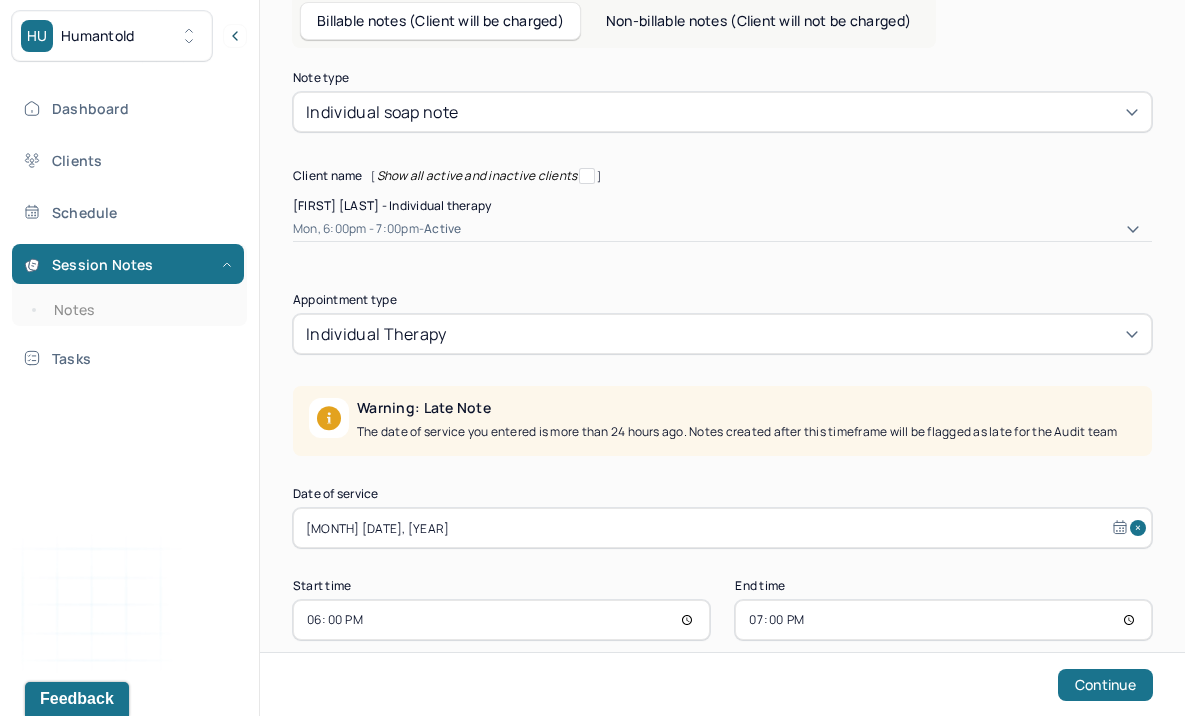 scroll, scrollTop: 113, scrollLeft: 0, axis: vertical 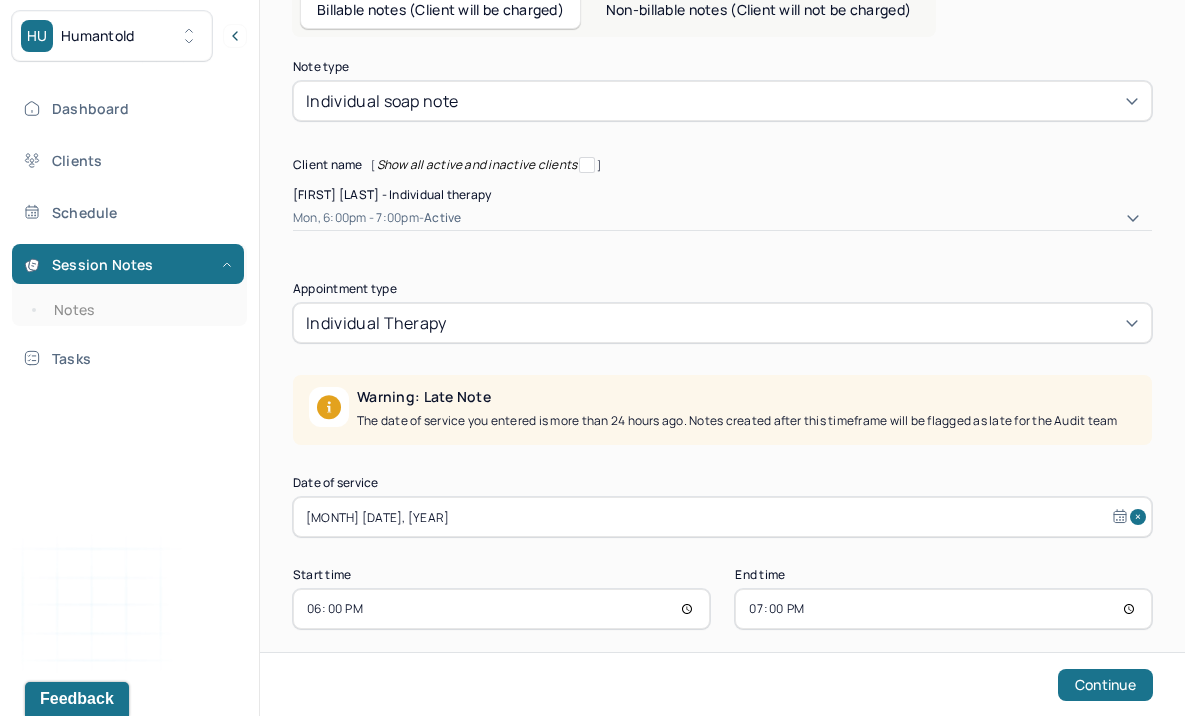 select on "6" 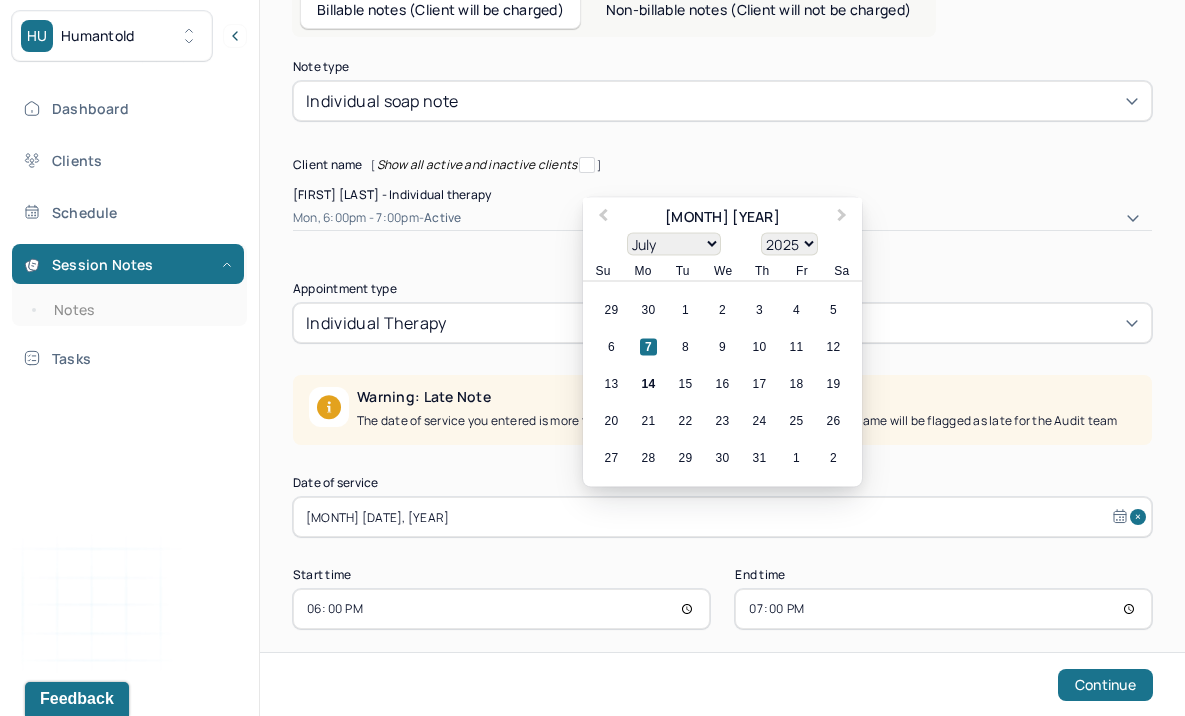 click on "[MONTH] [DATE], [YEAR]" at bounding box center [722, 517] 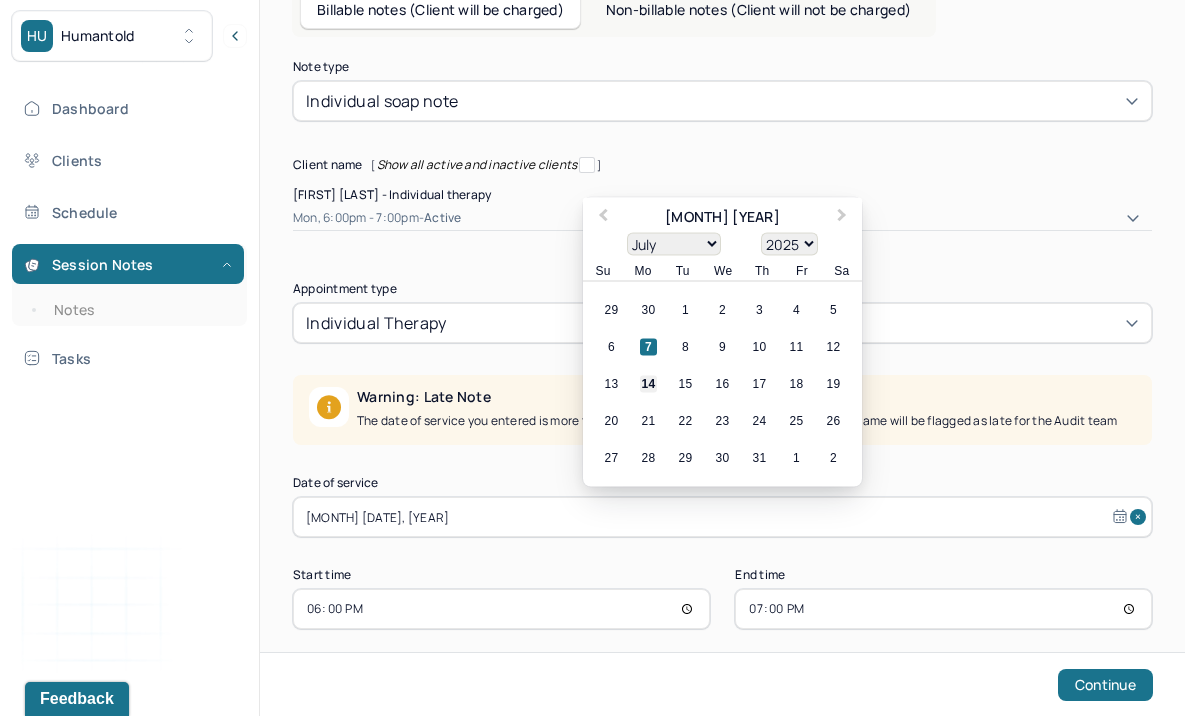 click on "14" at bounding box center (648, 384) 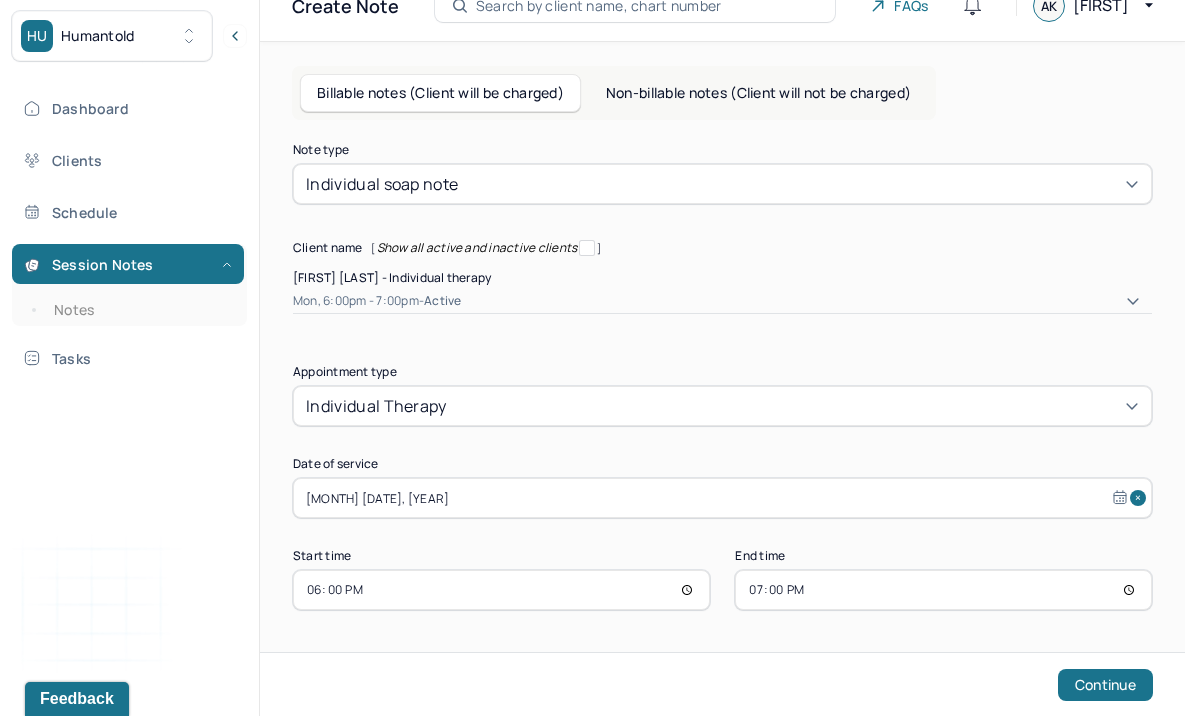 scroll, scrollTop: 11, scrollLeft: 0, axis: vertical 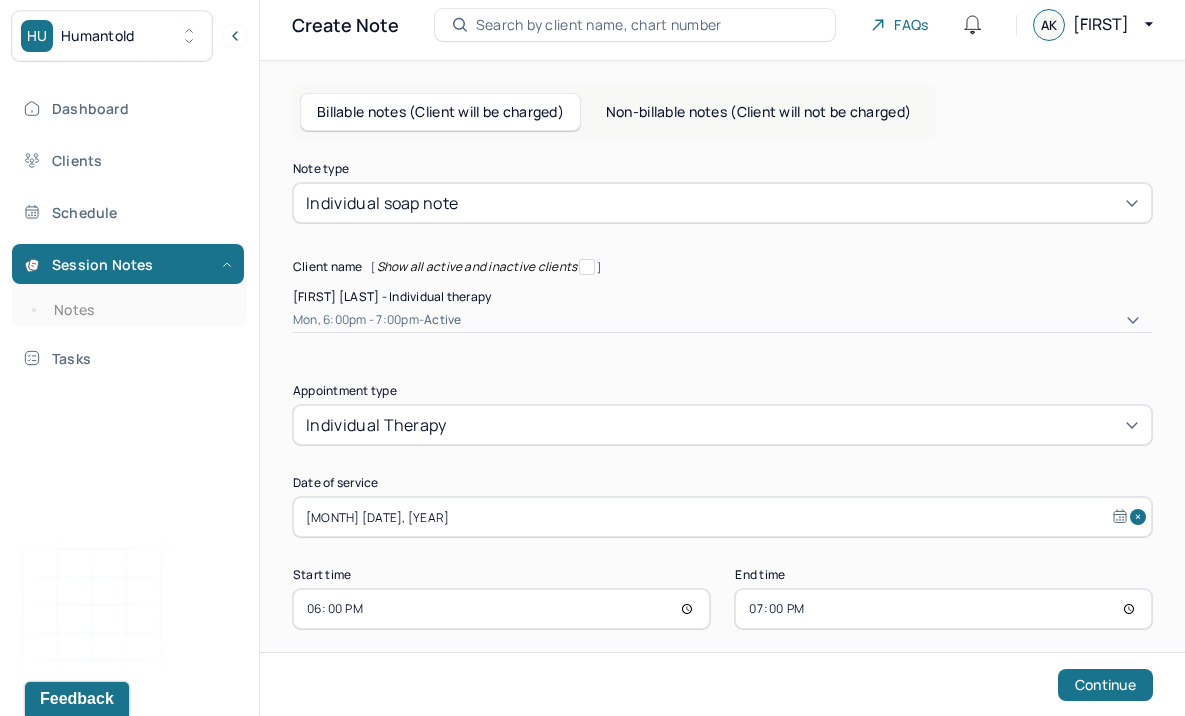 click on "19:00" at bounding box center [943, 609] 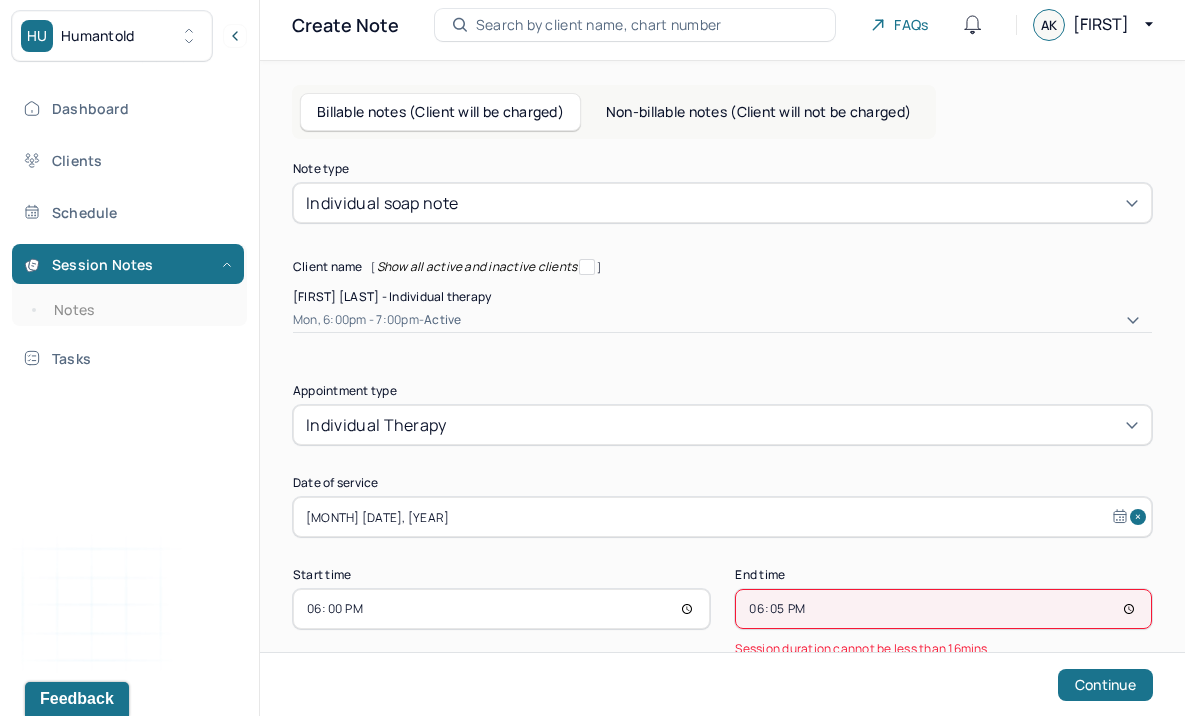 type on "18:55" 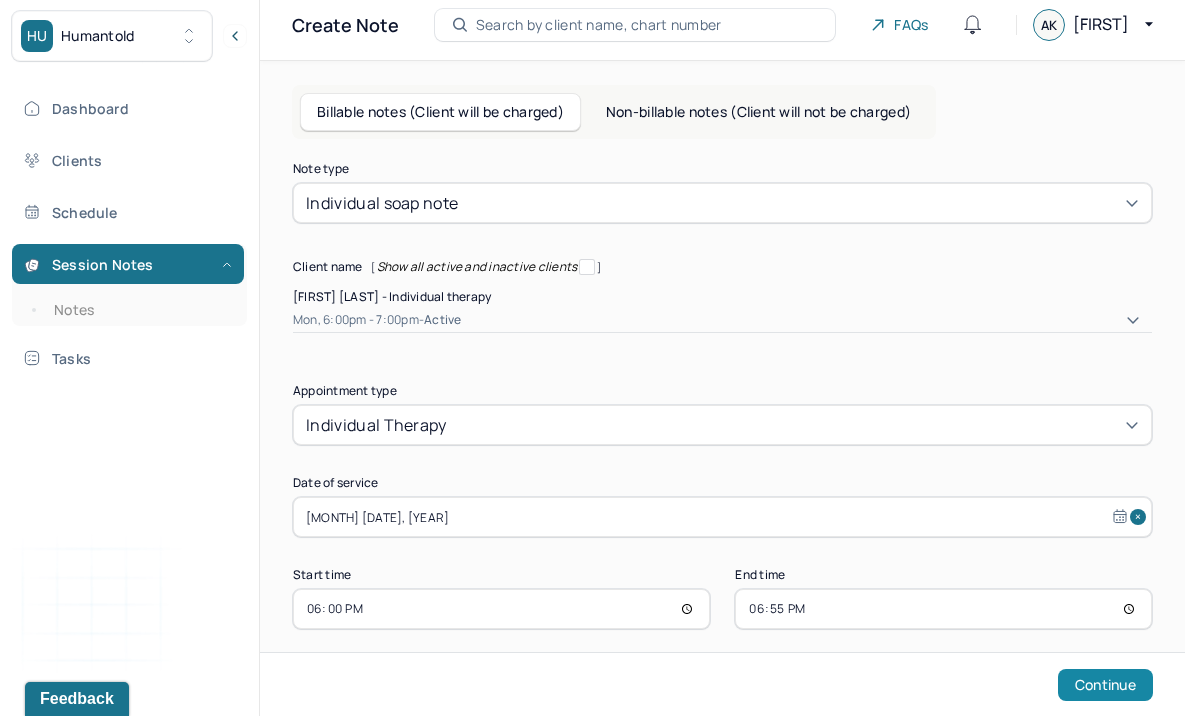 click on "Continue" at bounding box center (1105, 685) 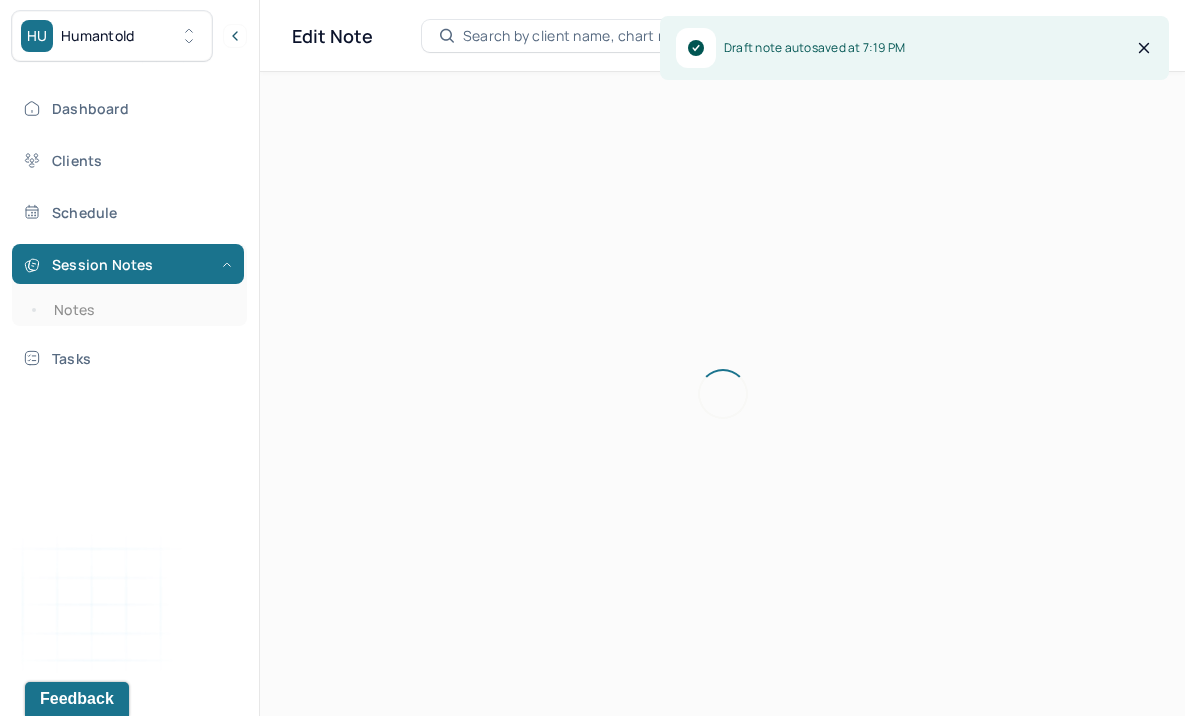 scroll, scrollTop: 0, scrollLeft: 0, axis: both 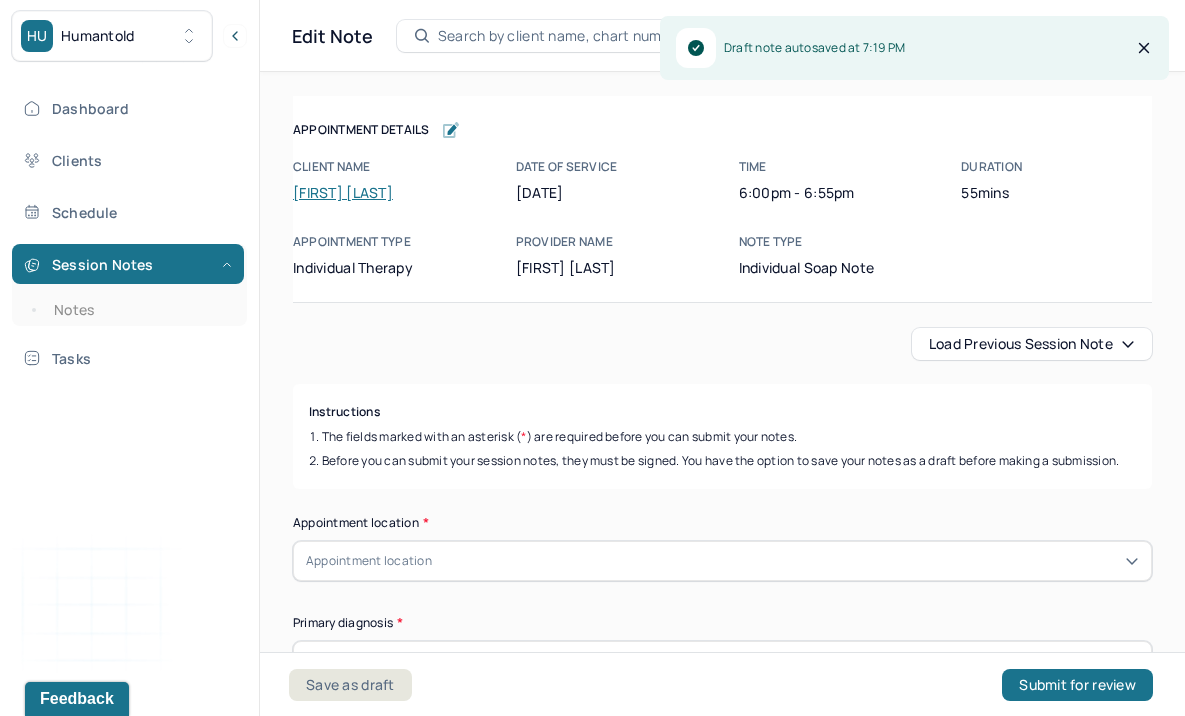 click on "Load previous session note" at bounding box center [1032, 344] 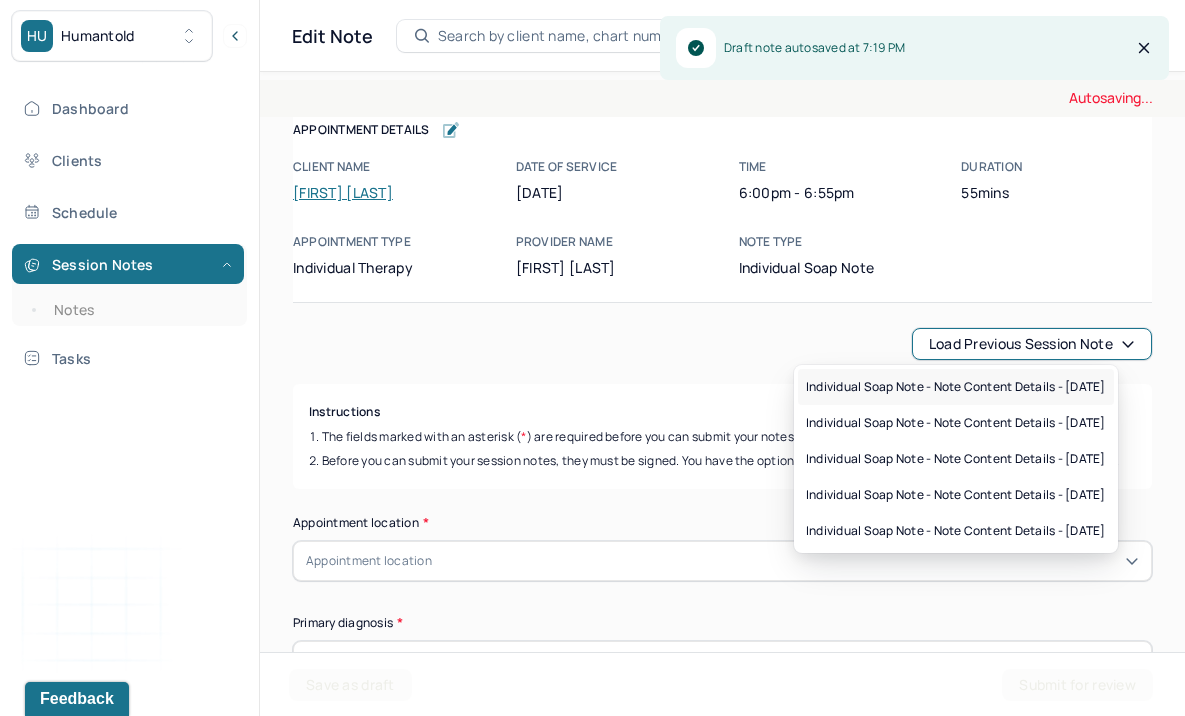 click on "Individual soap note   - Note content Details -   [DATE]" at bounding box center [956, 387] 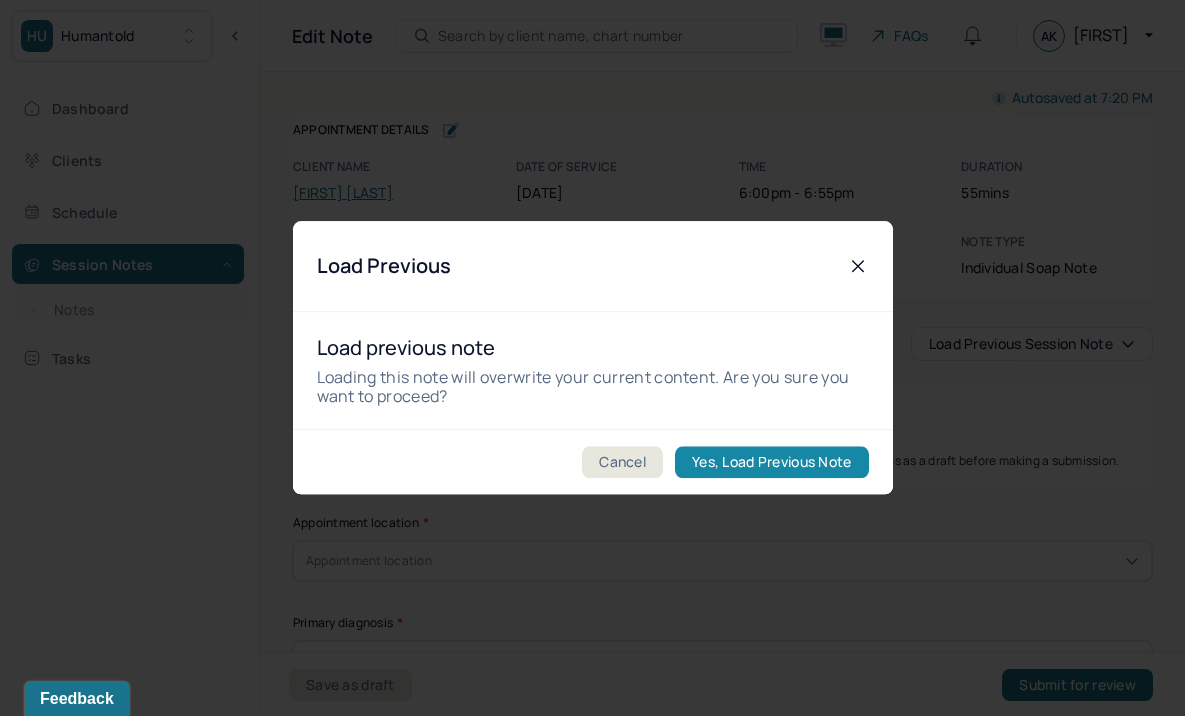 click on "Yes, Load Previous Note" at bounding box center [771, 463] 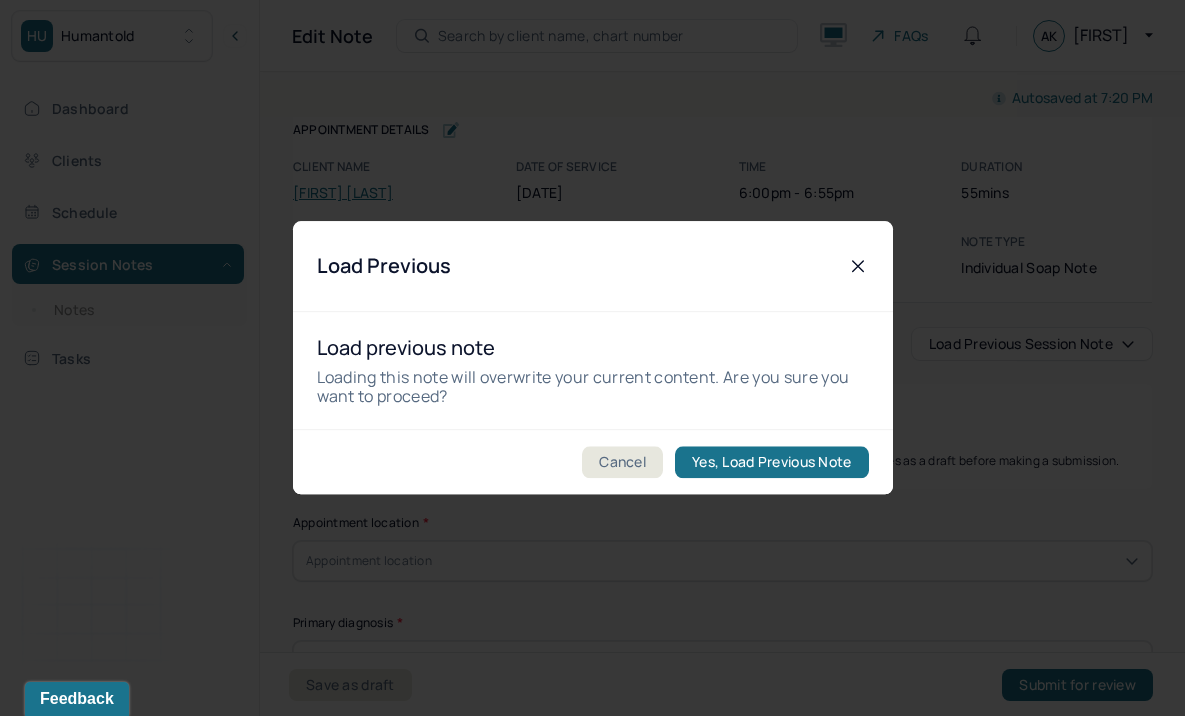 type on "The client presented with a mix of emotional states, including overwhelm, fatigue, calmness, anxiety, and excitement. Despite these varying emotions, the client remained communicative and engaged throughout the session, maintaining steady eye contact and actively contributing to the discussion." 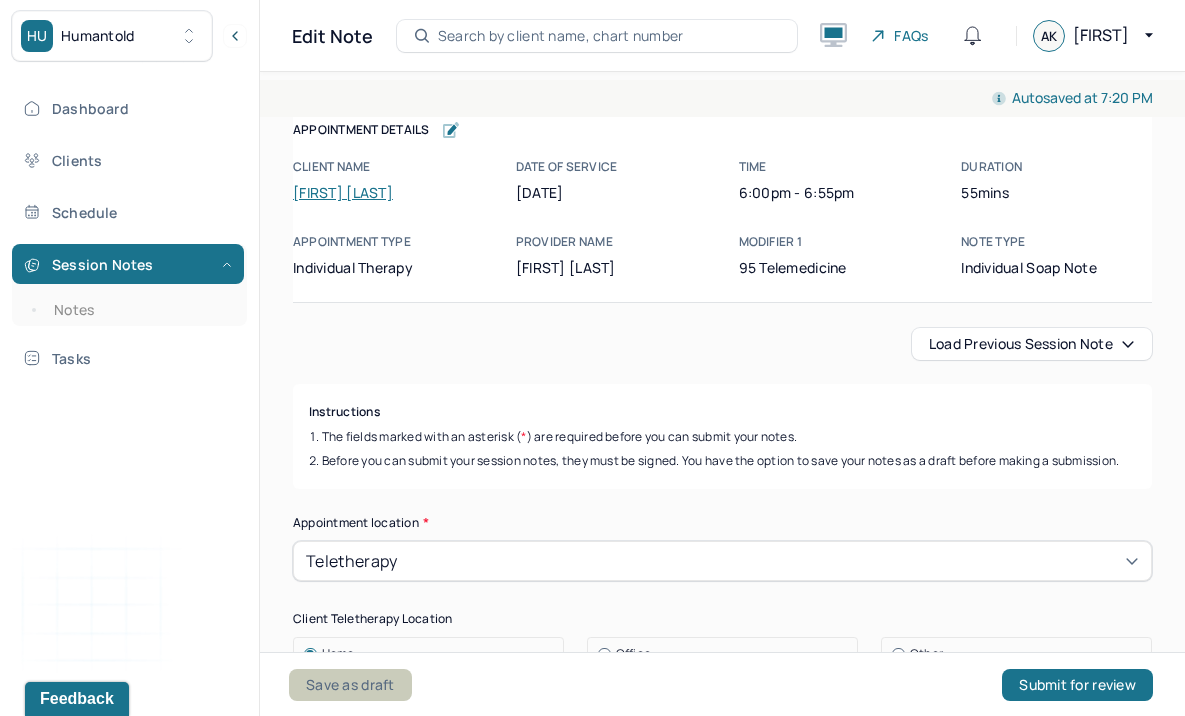 click on "Save as draft" at bounding box center (350, 685) 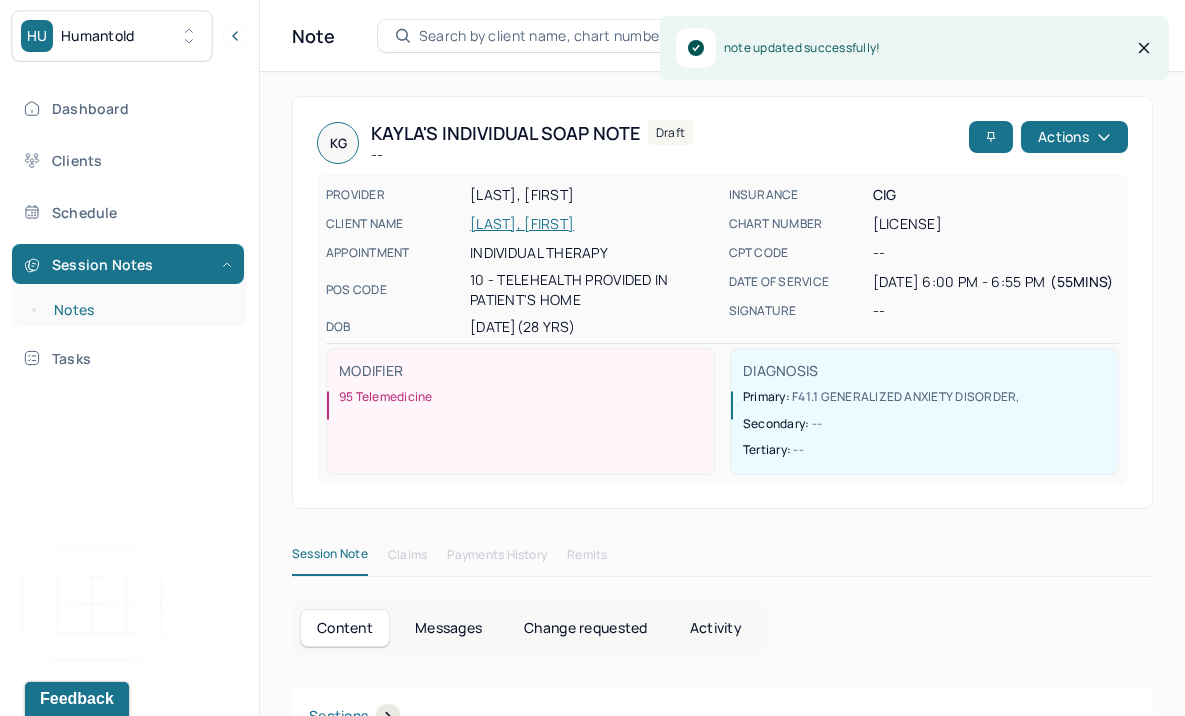 click on "Notes" at bounding box center [139, 310] 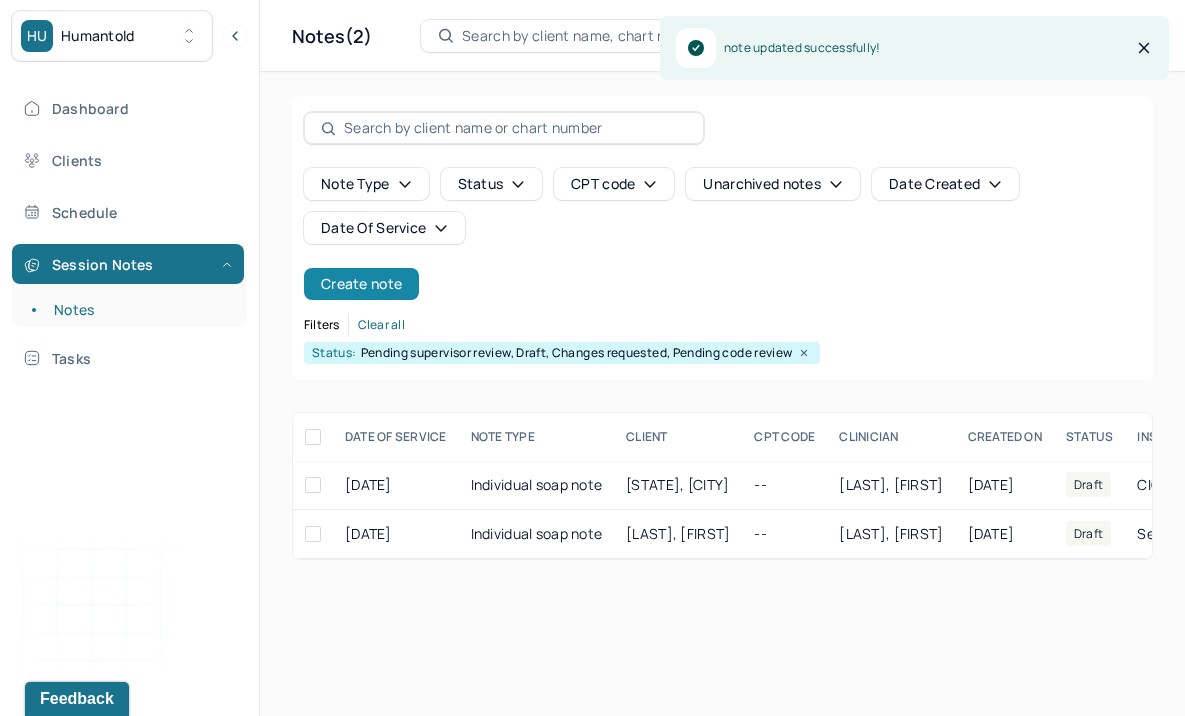 click on "Create note" at bounding box center (361, 284) 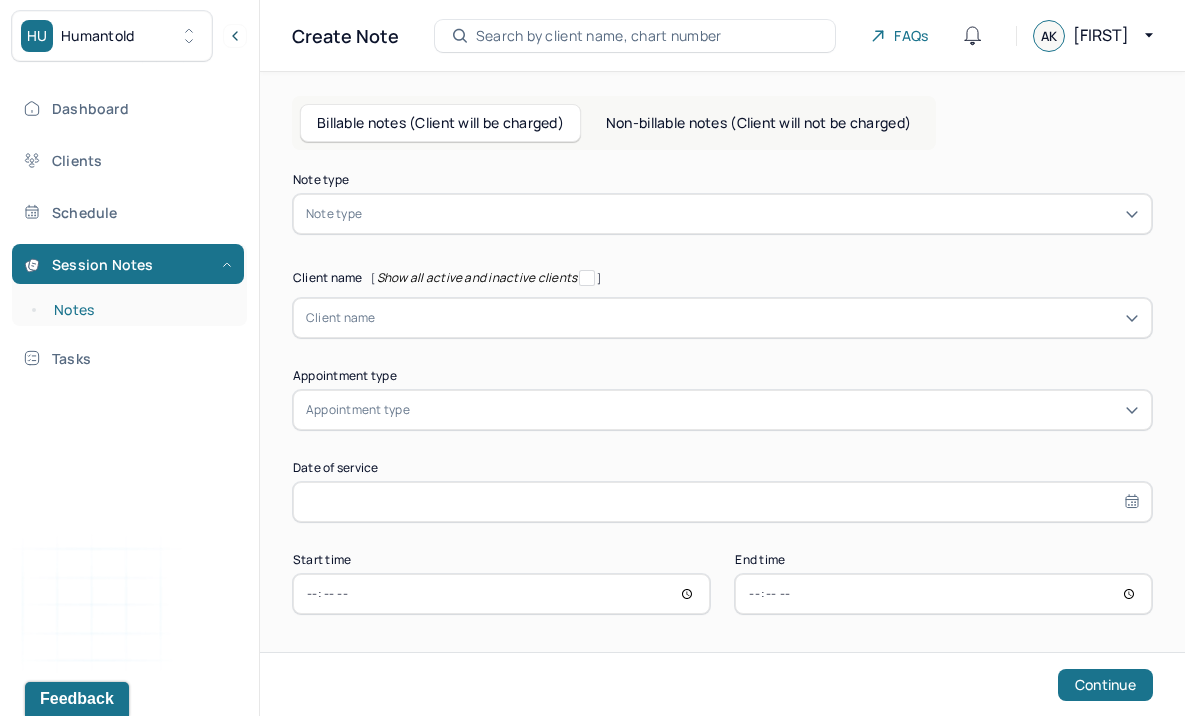 click on "Notes" at bounding box center [139, 310] 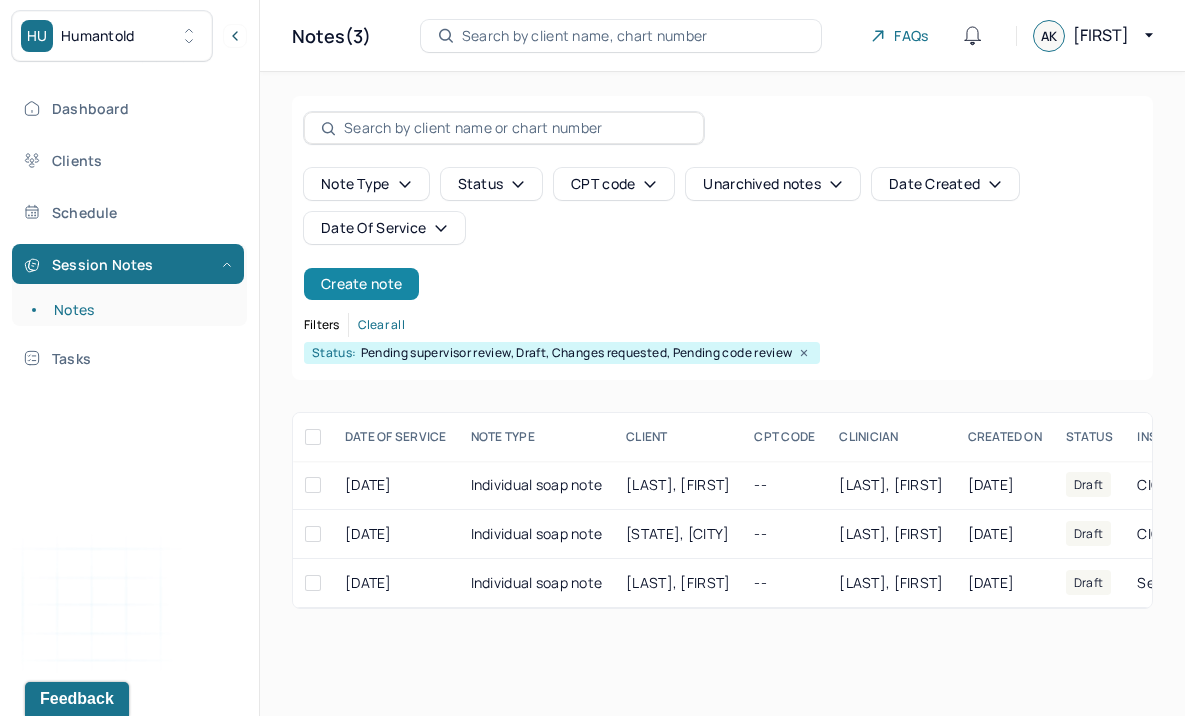 click on "Create note" at bounding box center (361, 284) 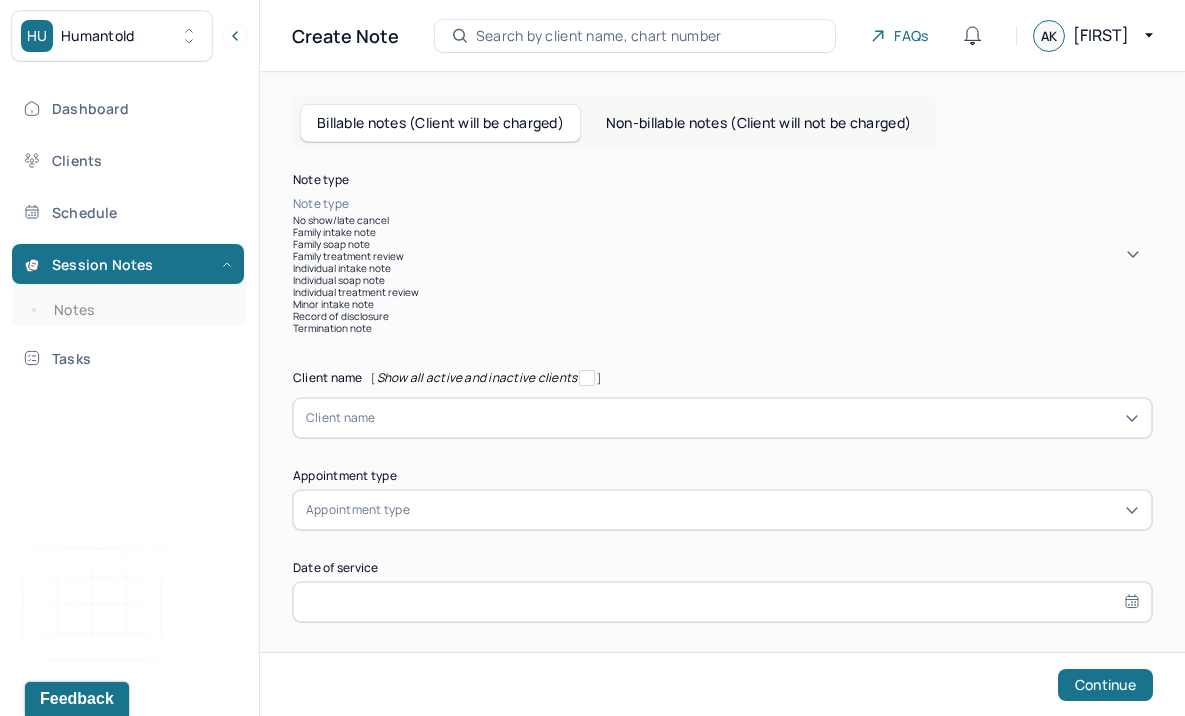 click at bounding box center [752, 204] 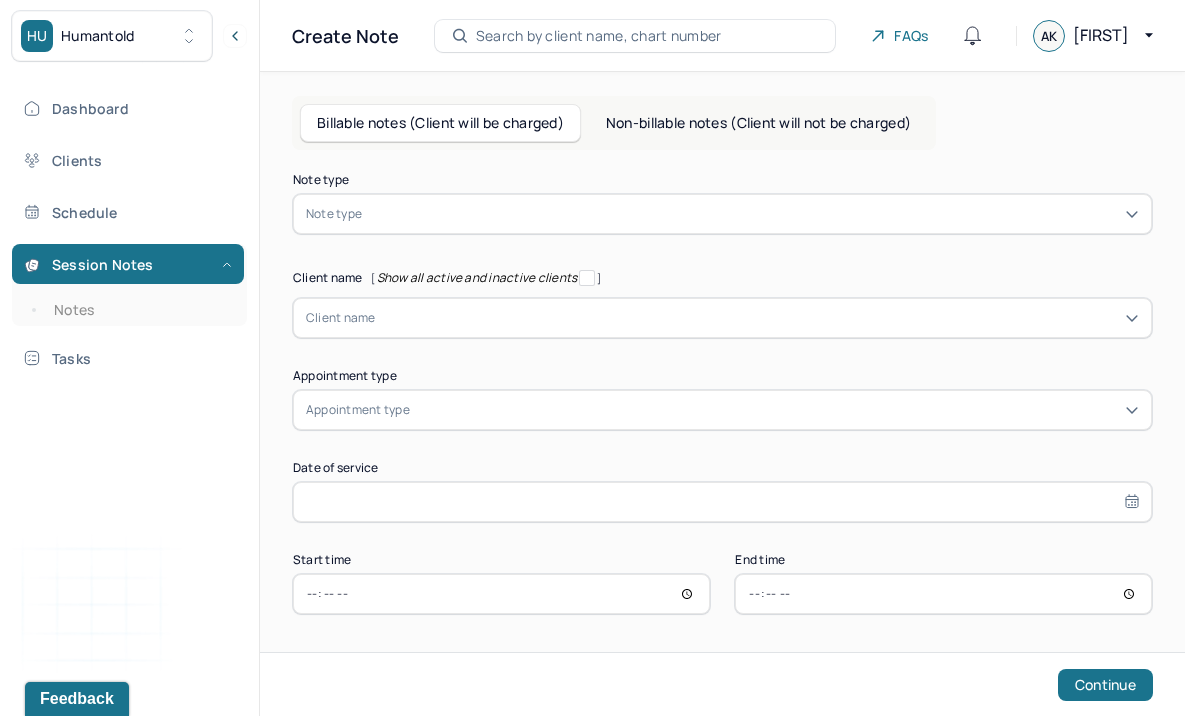 click on "Billable notes (Client will be charged)     Non-billable notes (Client will not be charged)   Note type Note type Client name [ Show all active and inactive clients ] Client name Appointment type Appointment type Date of service Start time End time   Continue" at bounding box center [722, 396] 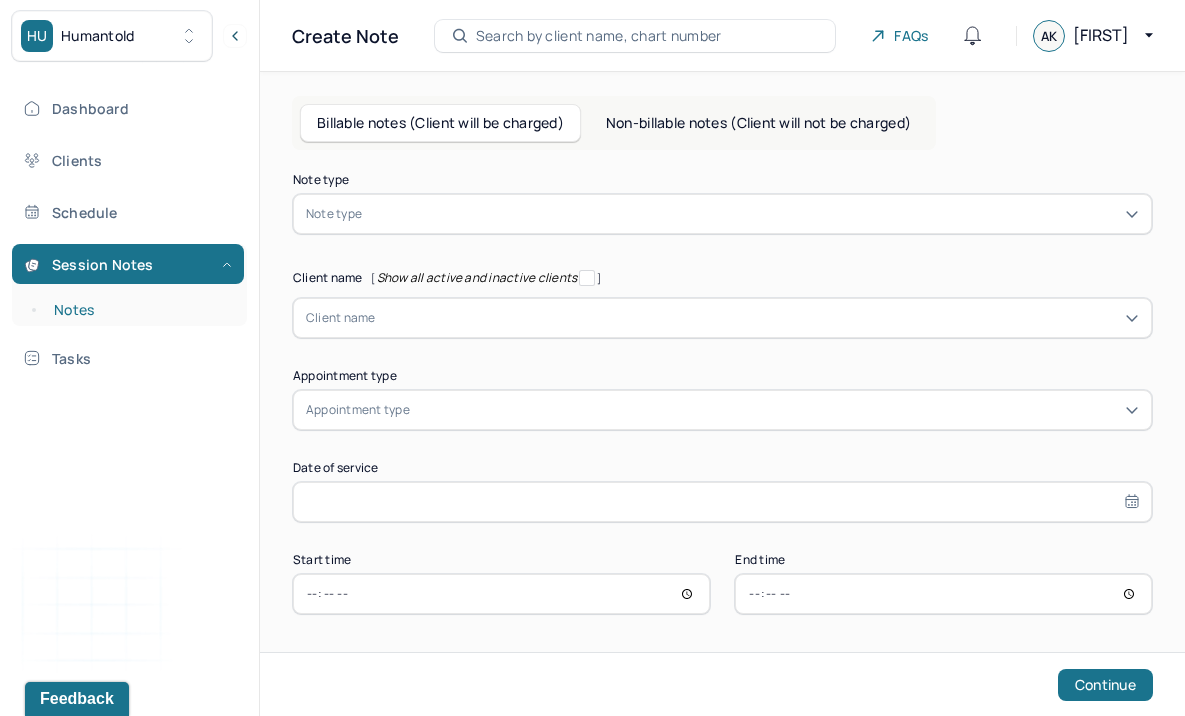 click on "Notes" at bounding box center [139, 310] 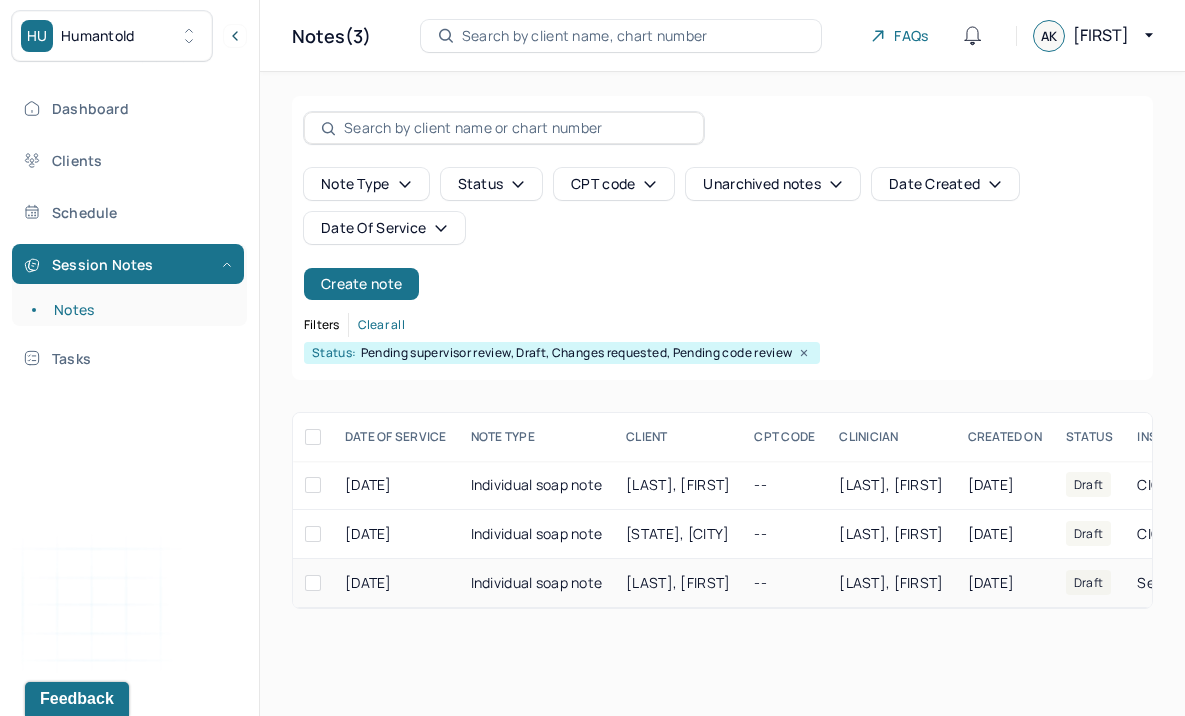 click on "Individual soap note" at bounding box center [537, 583] 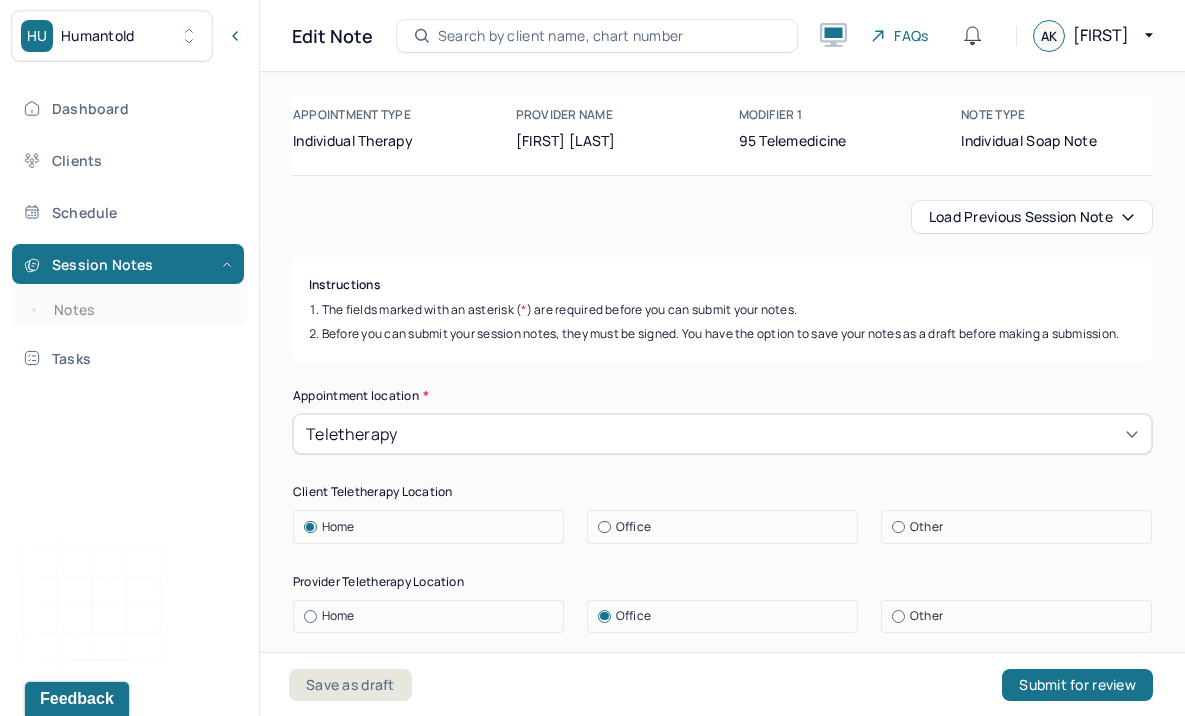 scroll, scrollTop: 148, scrollLeft: 0, axis: vertical 